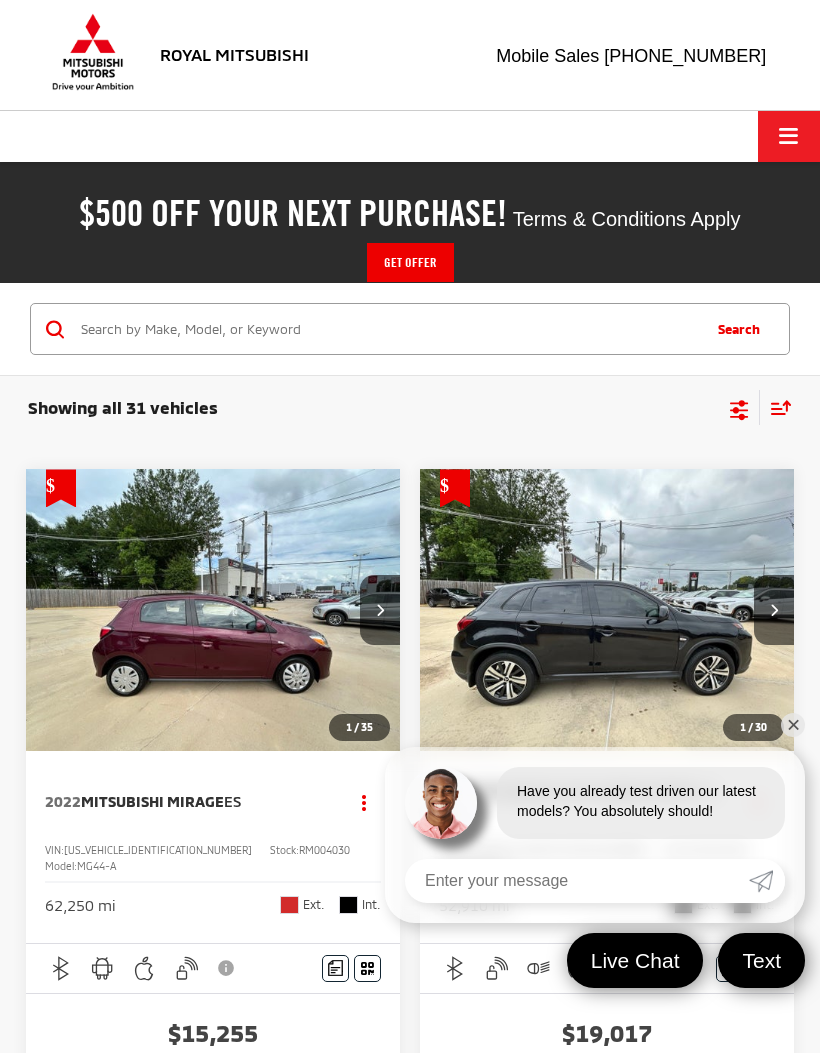 scroll, scrollTop: 0, scrollLeft: 0, axis: both 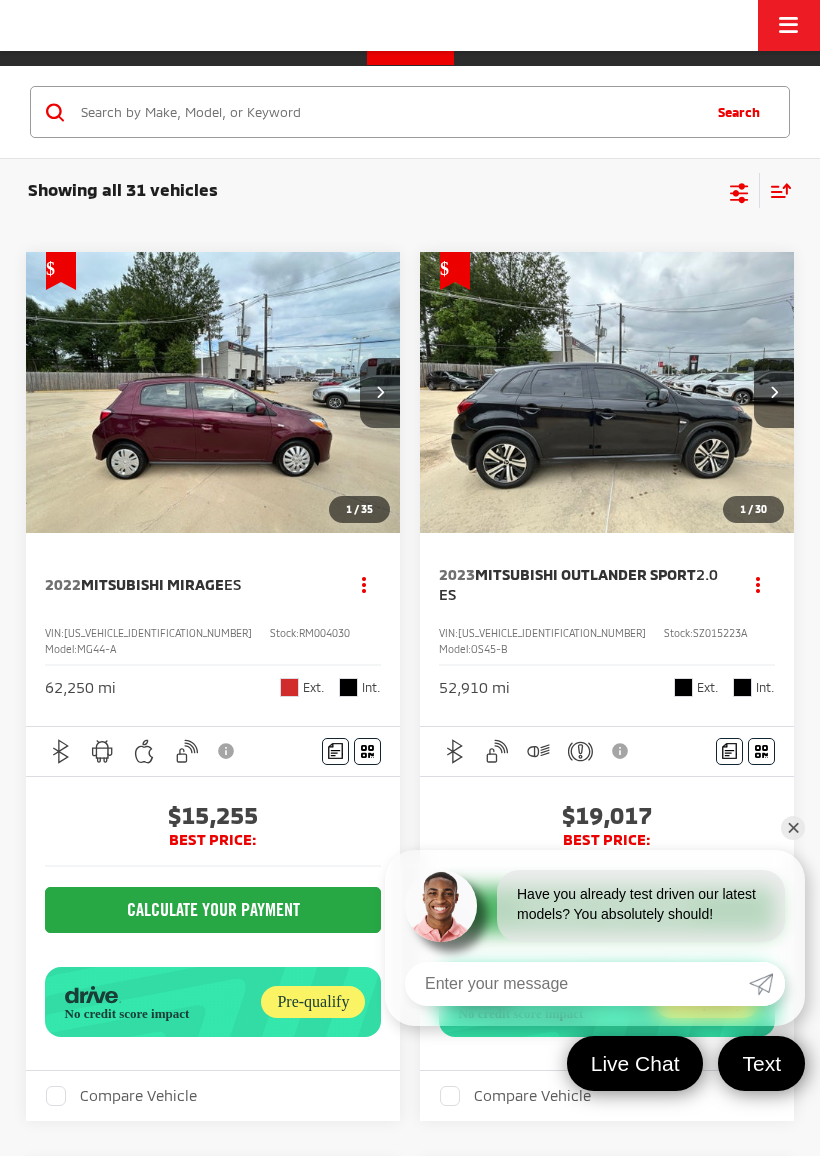 click on "✕" at bounding box center [793, 828] 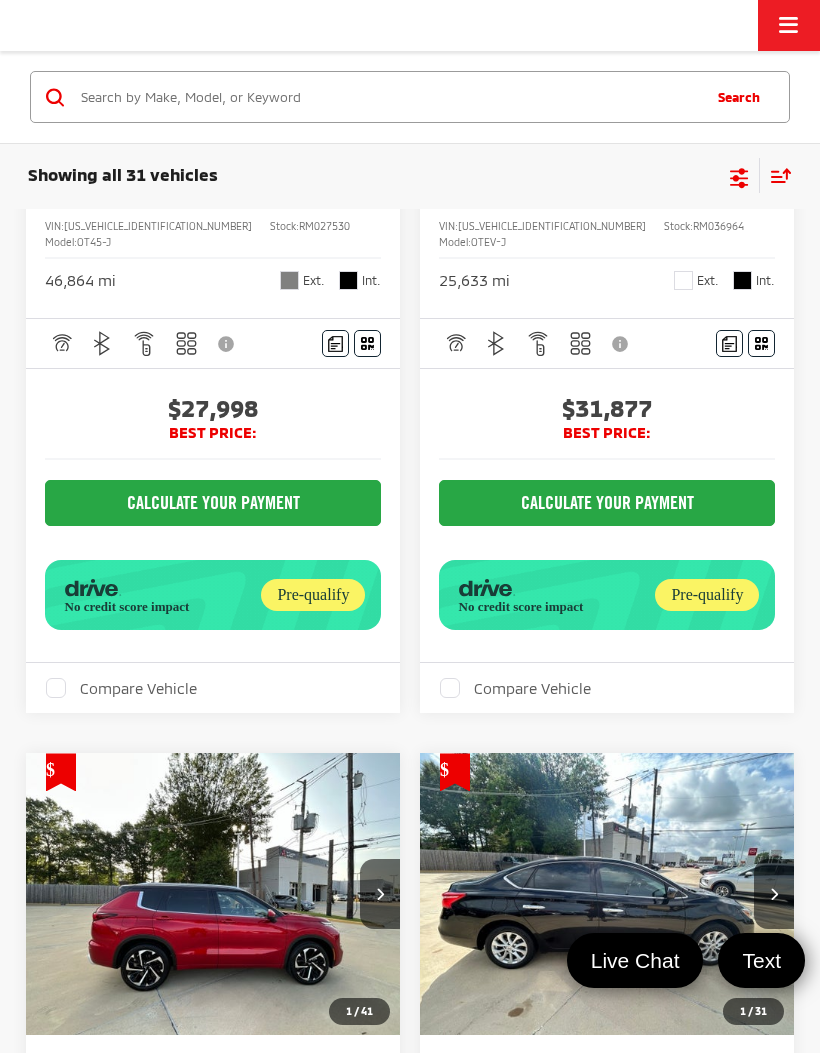 scroll, scrollTop: 3312, scrollLeft: 0, axis: vertical 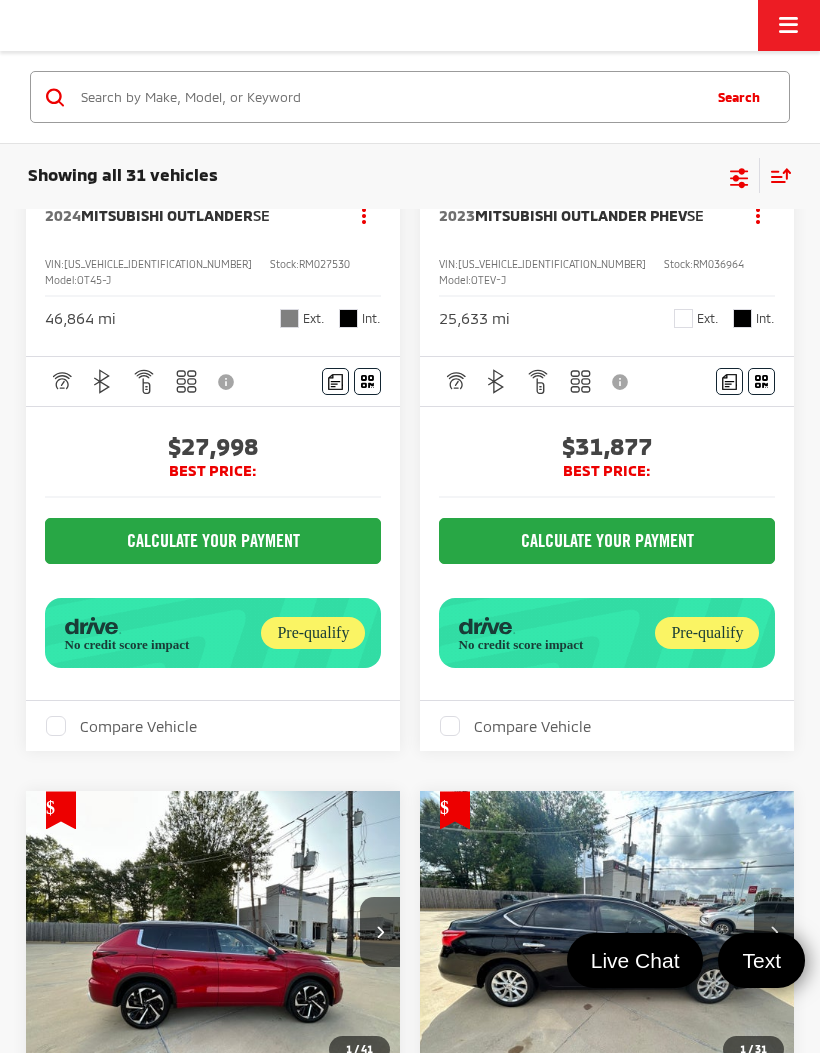 click at bounding box center [388, 97] 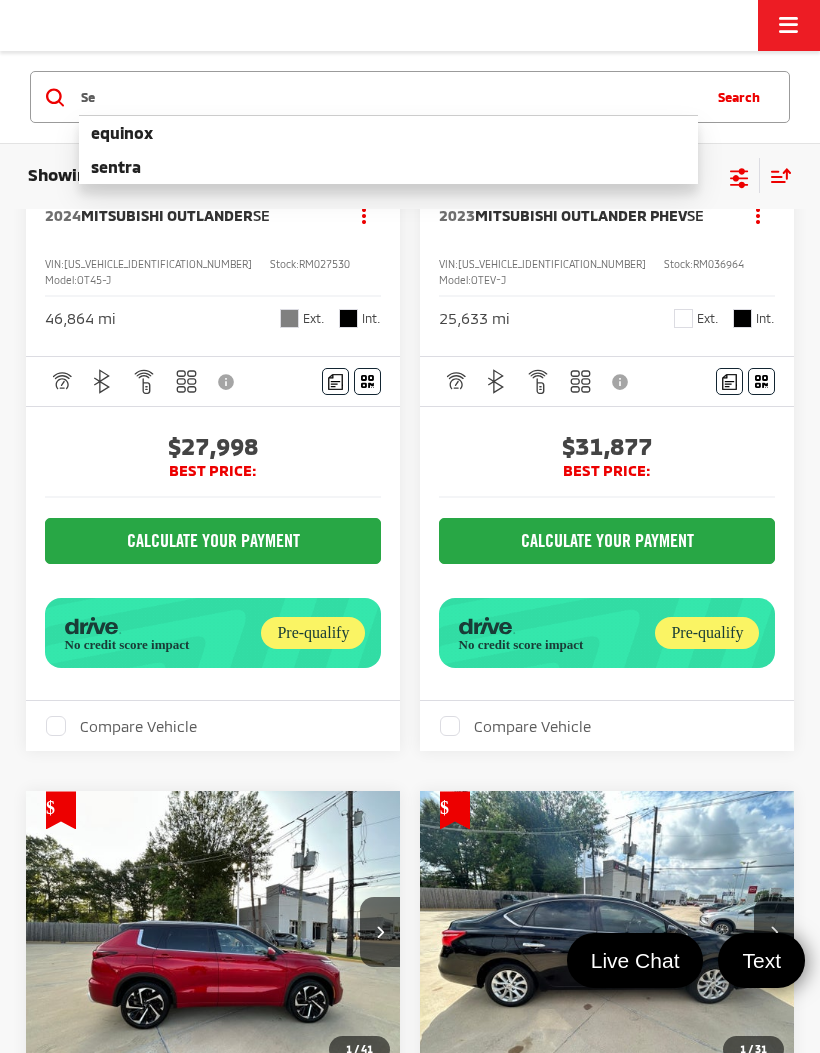 type on "S" 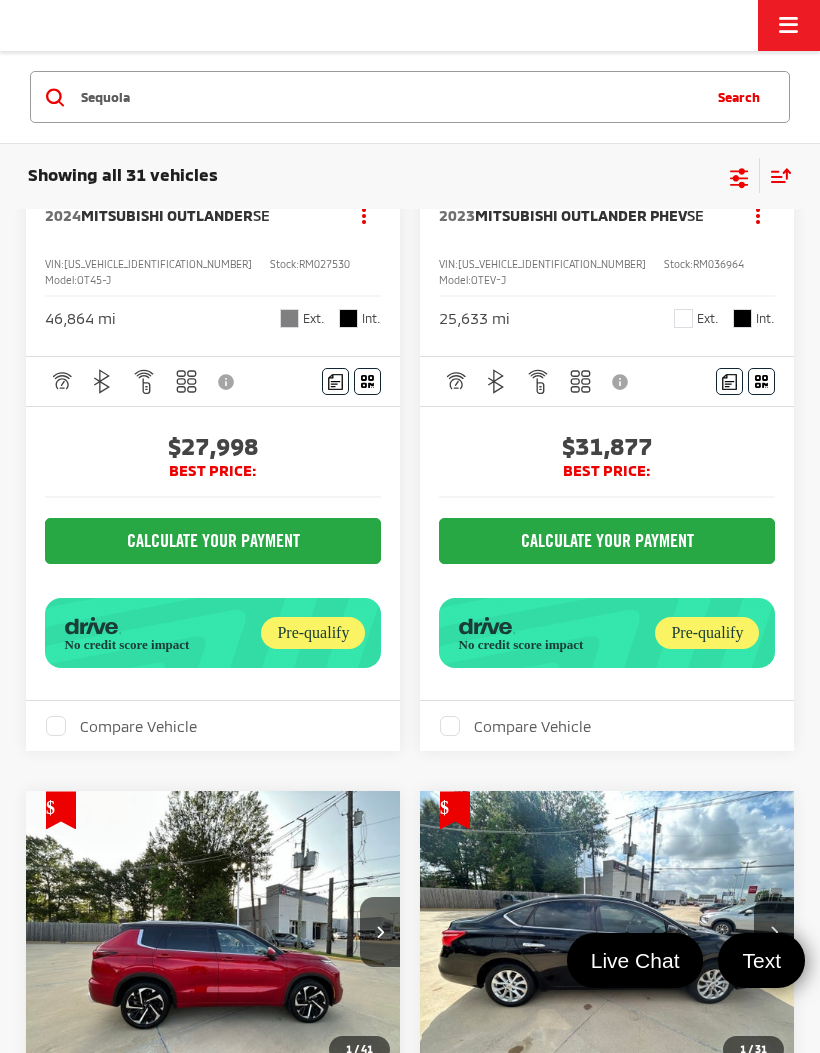 click on "Search" at bounding box center (743, 97) 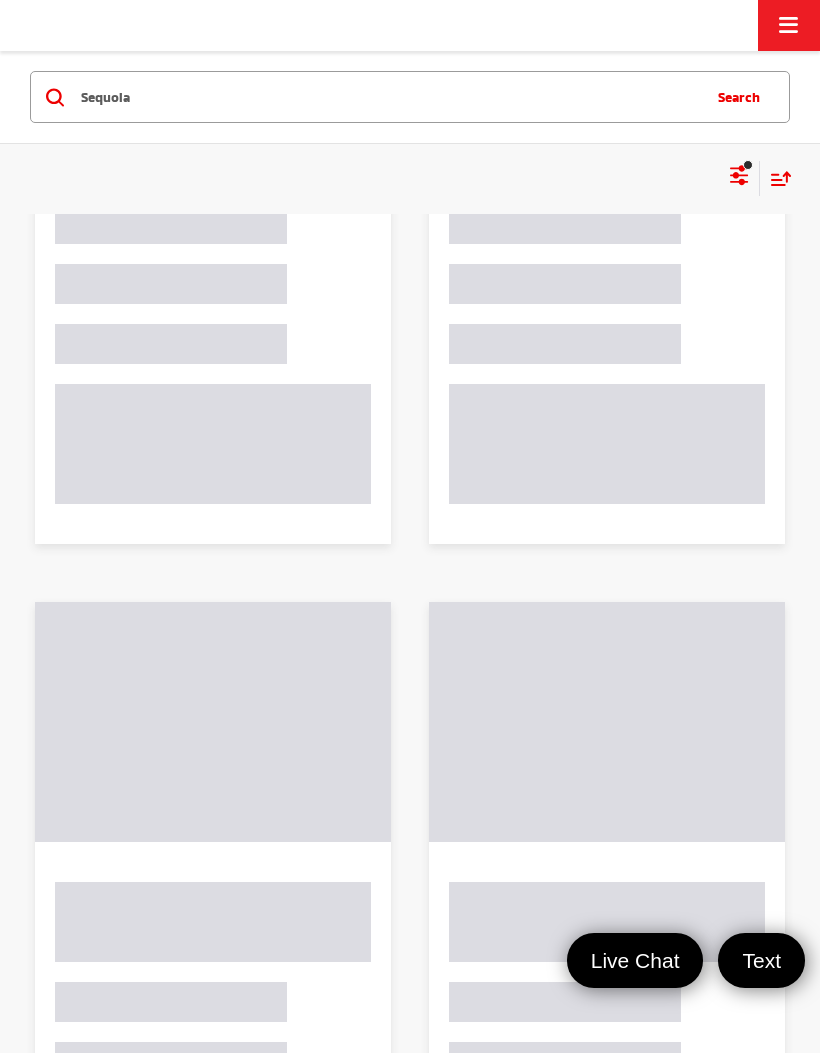 scroll, scrollTop: 171, scrollLeft: 0, axis: vertical 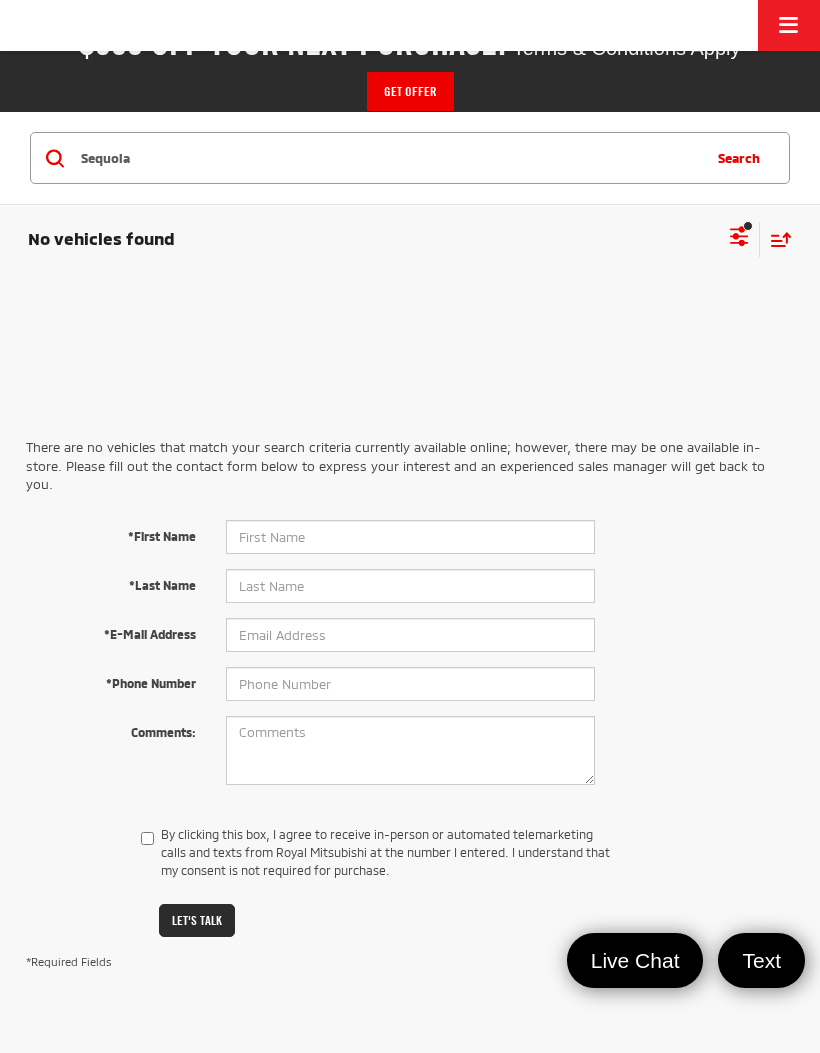 click on "Sequoia" at bounding box center (388, 158) 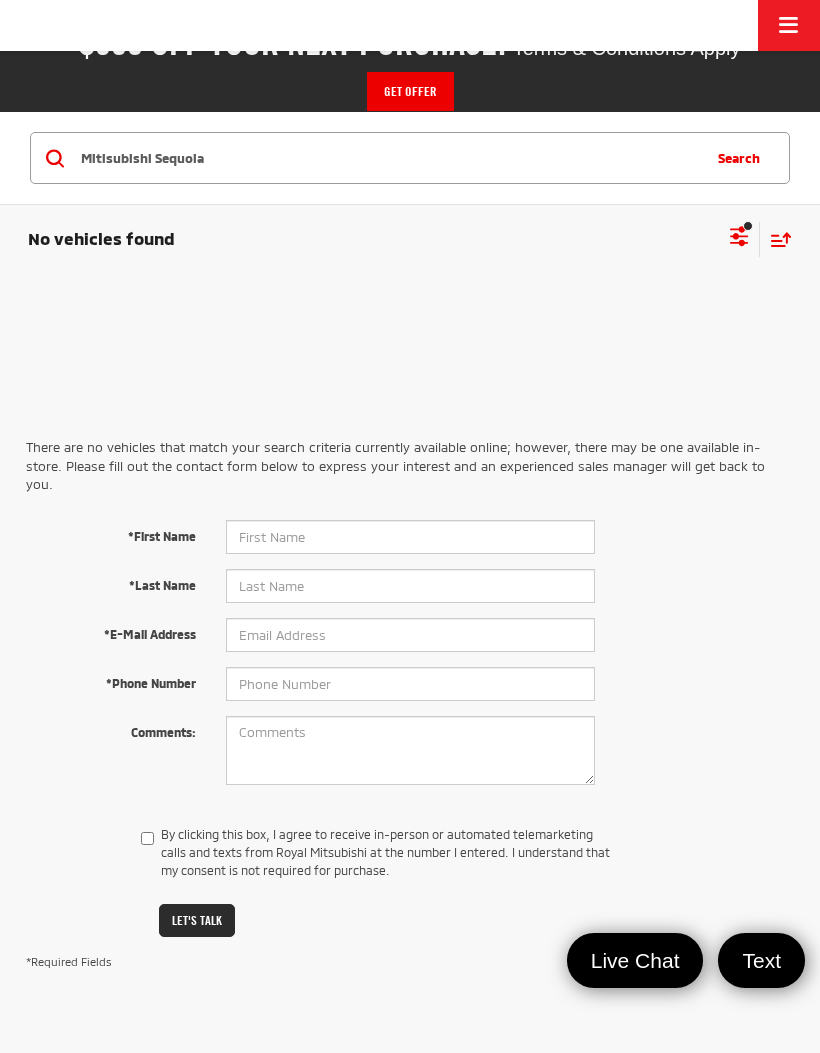 scroll, scrollTop: 209, scrollLeft: 0, axis: vertical 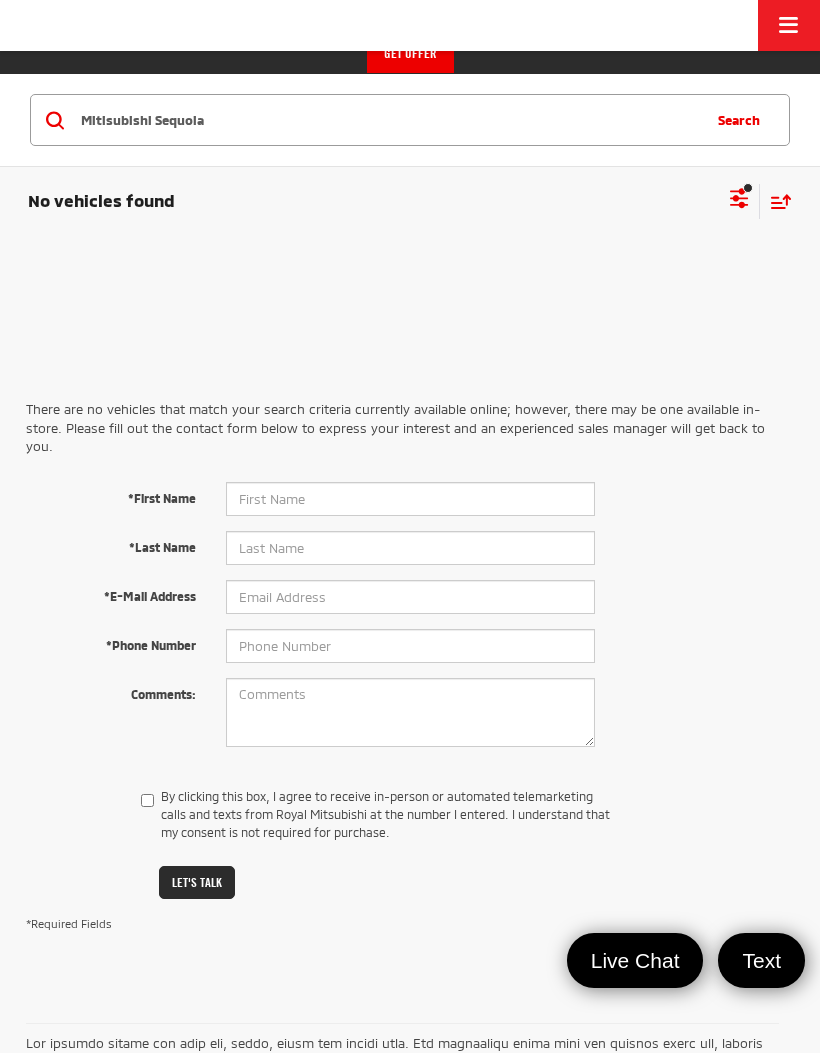 click on "Mitisubishi Sequoia" at bounding box center (388, 120) 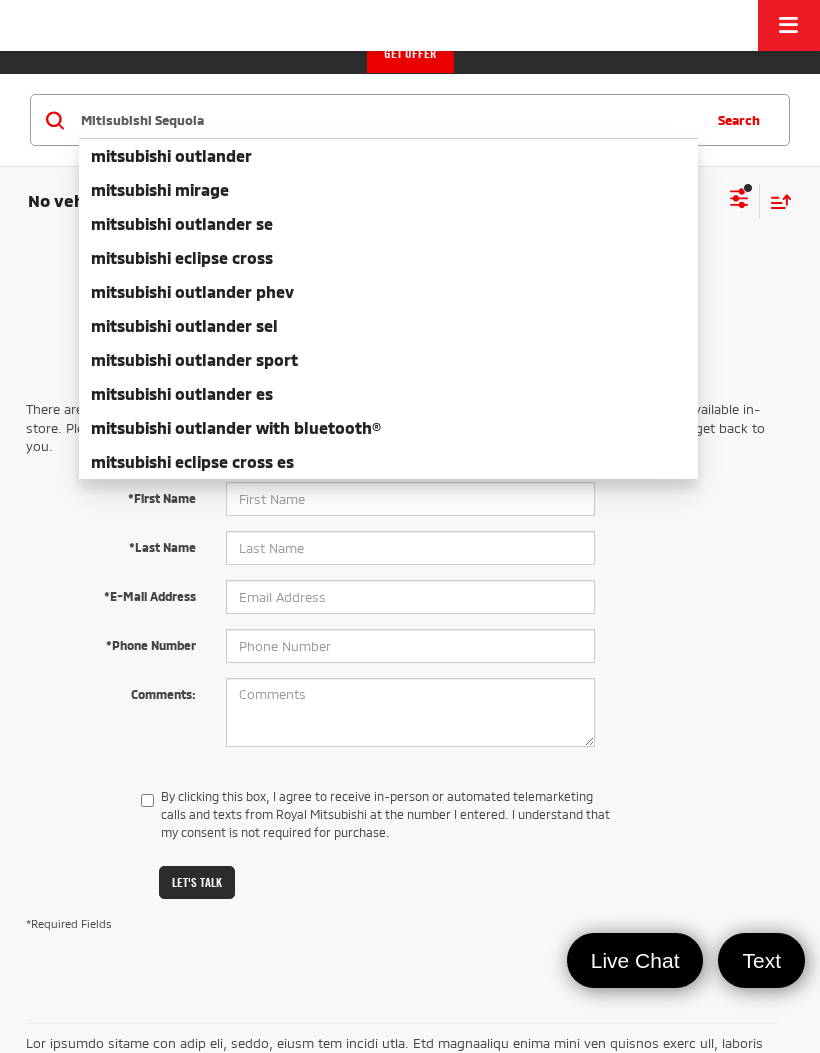 click on "mitsubishi outlander with bluetooth®" at bounding box center (236, 427) 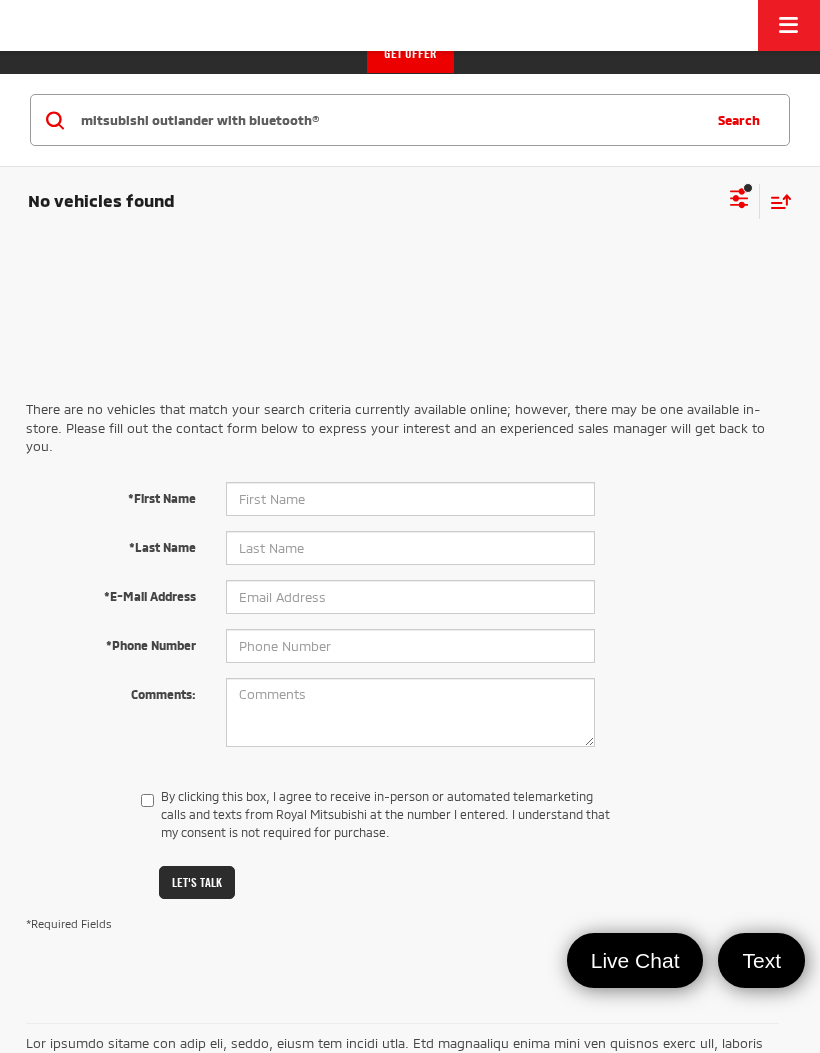 click on "Search" at bounding box center [743, 120] 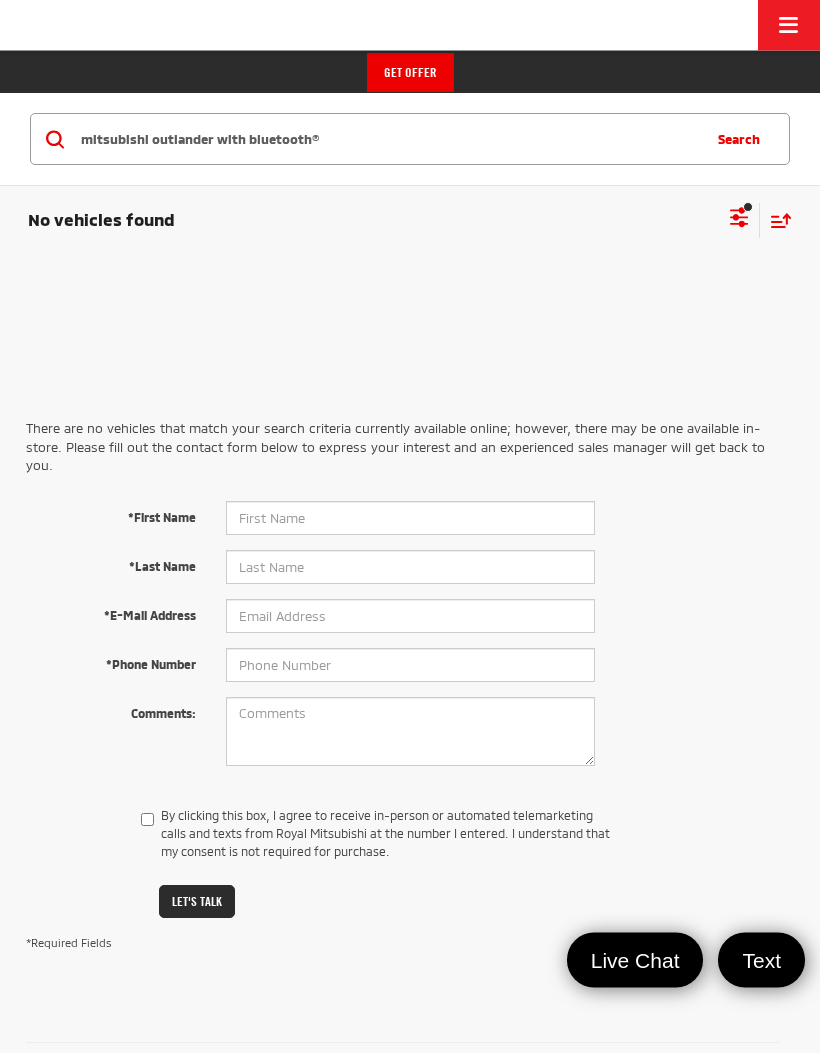 scroll, scrollTop: 172, scrollLeft: 0, axis: vertical 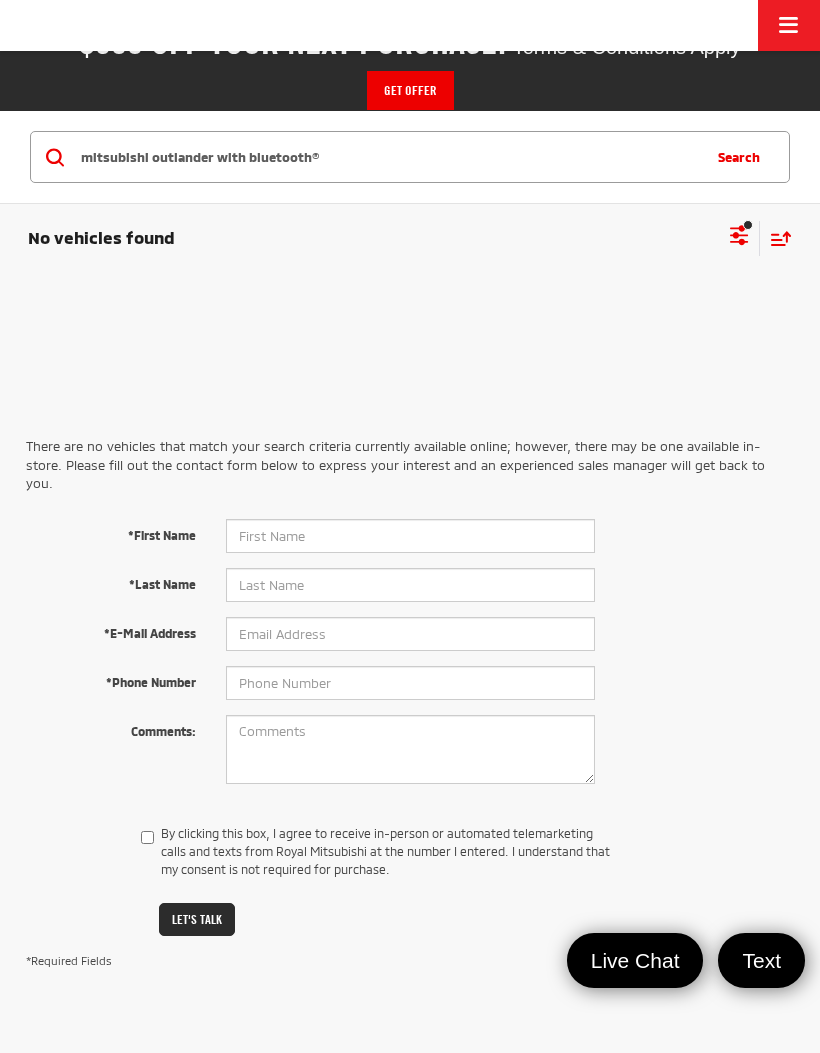 click on "mitsubishi outlander with bluetooth® mitsubishi outlander with bluetooth® mitsubishi outlander mitsubishi  mirage mitsubishi outlander  se mitsubishi  eclipse cross mitsubishi outlander  phev mitsubishi outlander  sel mitsubishi outlander  sport mitsubishi outlander  es mitsubishi outlander with bluetooth® mitsubishi  eclipse cross es Search" at bounding box center [410, 157] 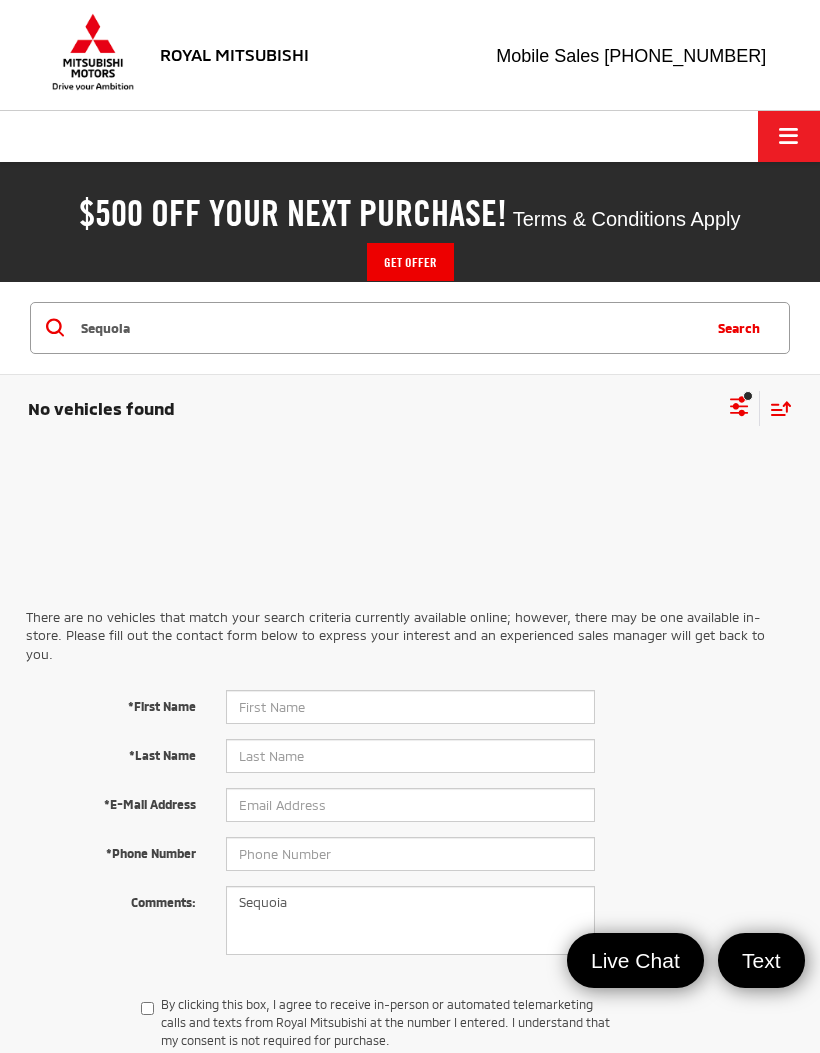 scroll, scrollTop: 0, scrollLeft: 0, axis: both 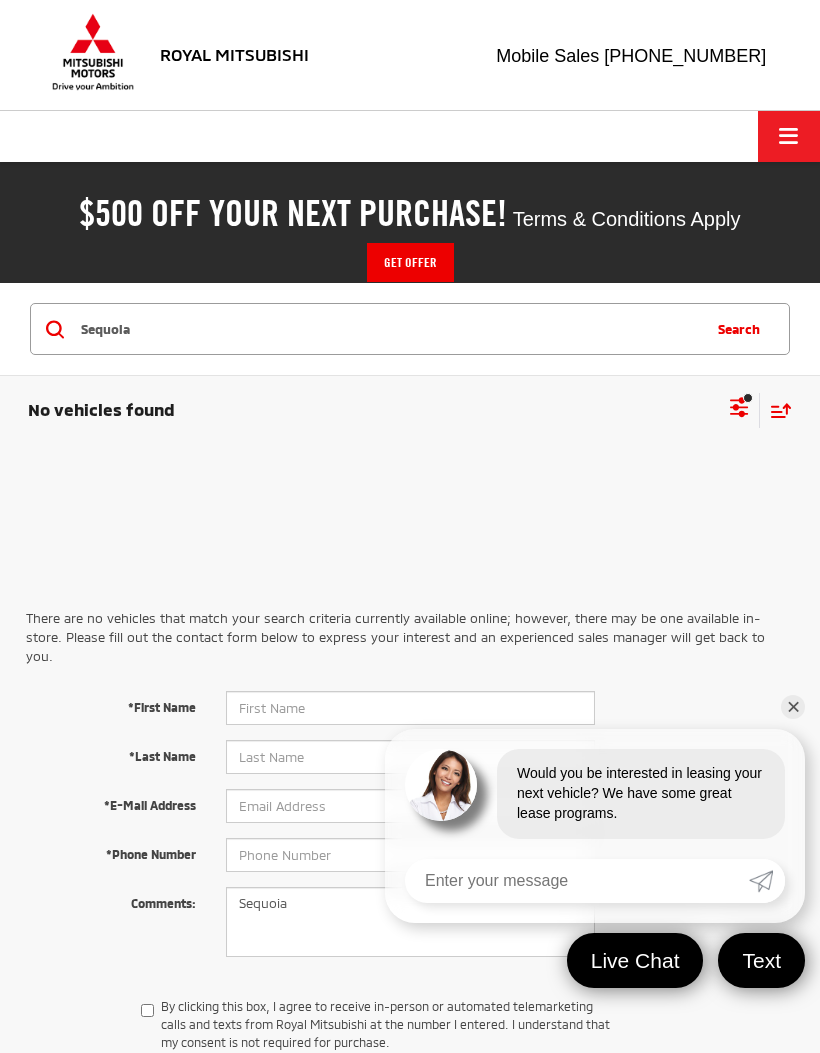 click on "Get Offer" at bounding box center (410, 262) 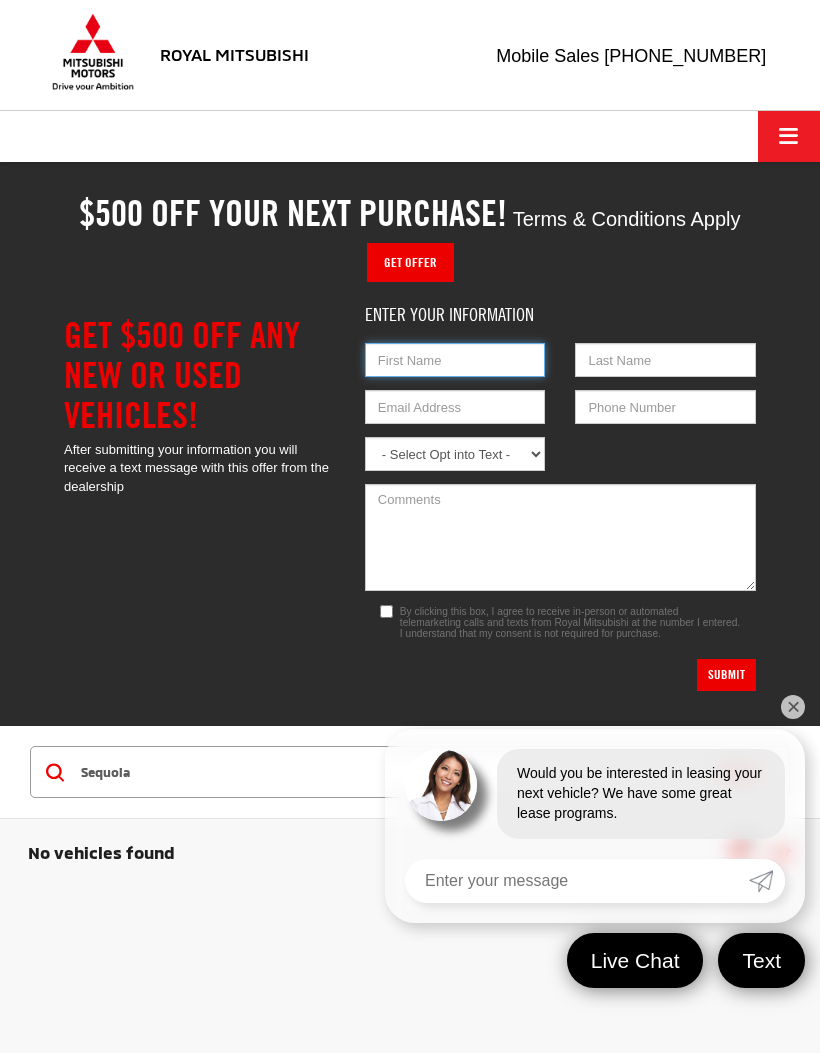 click on "First Name:" at bounding box center [455, 360] 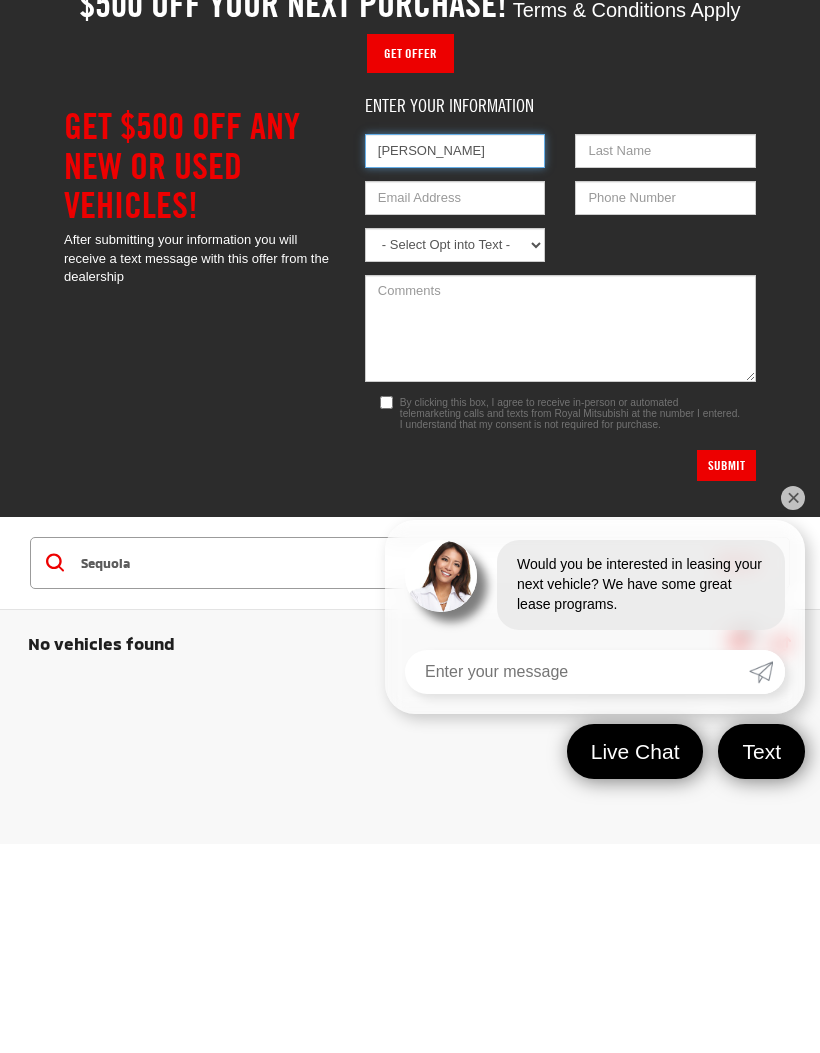 type on "Linda" 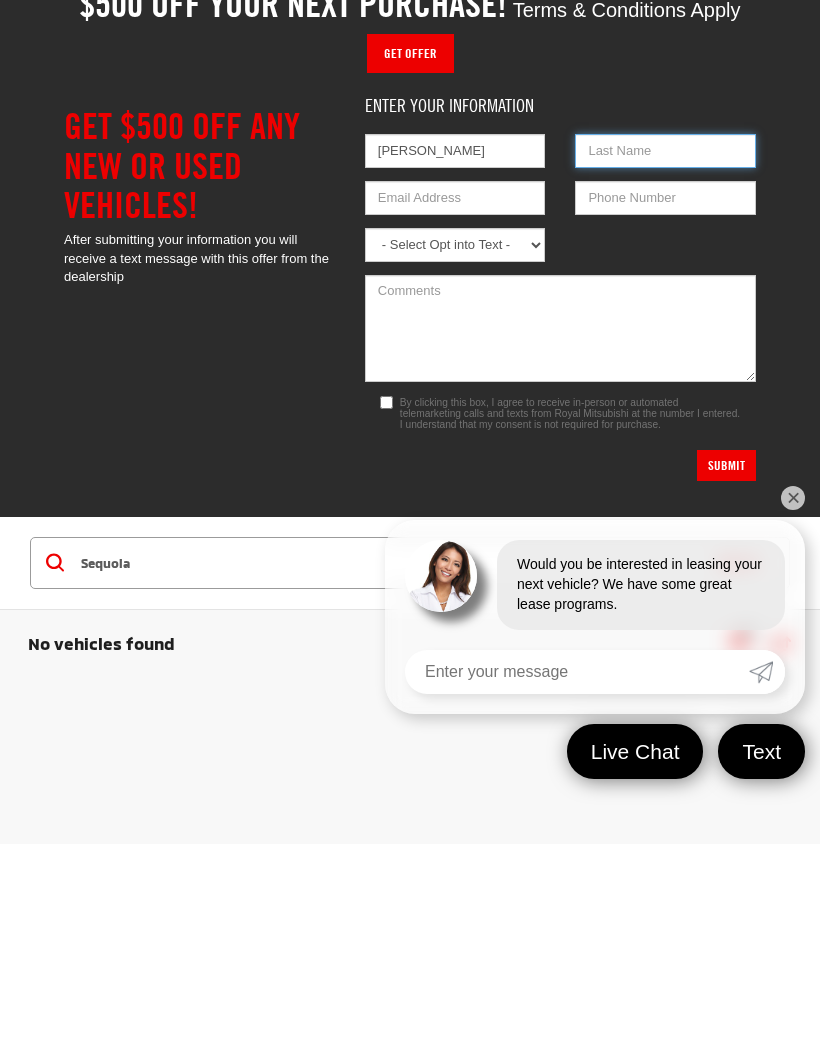 click on "Last Name:" at bounding box center [665, 360] 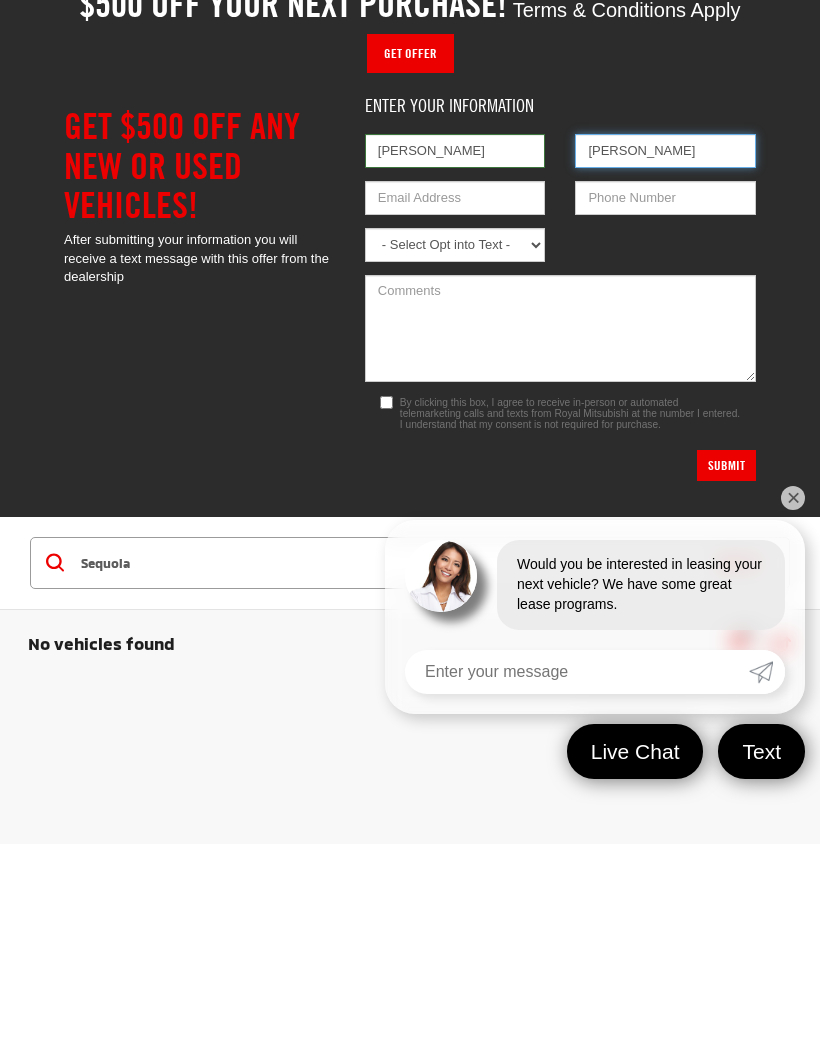 type on "Stortz" 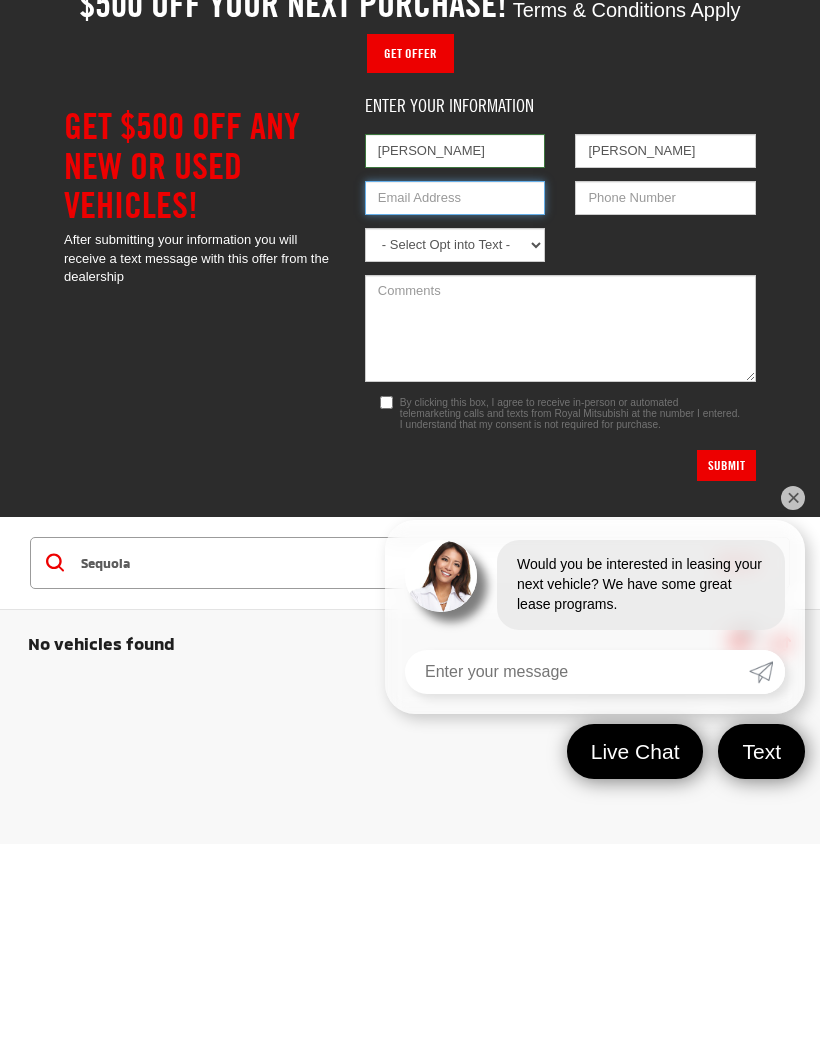 click on "Email:" at bounding box center (455, 407) 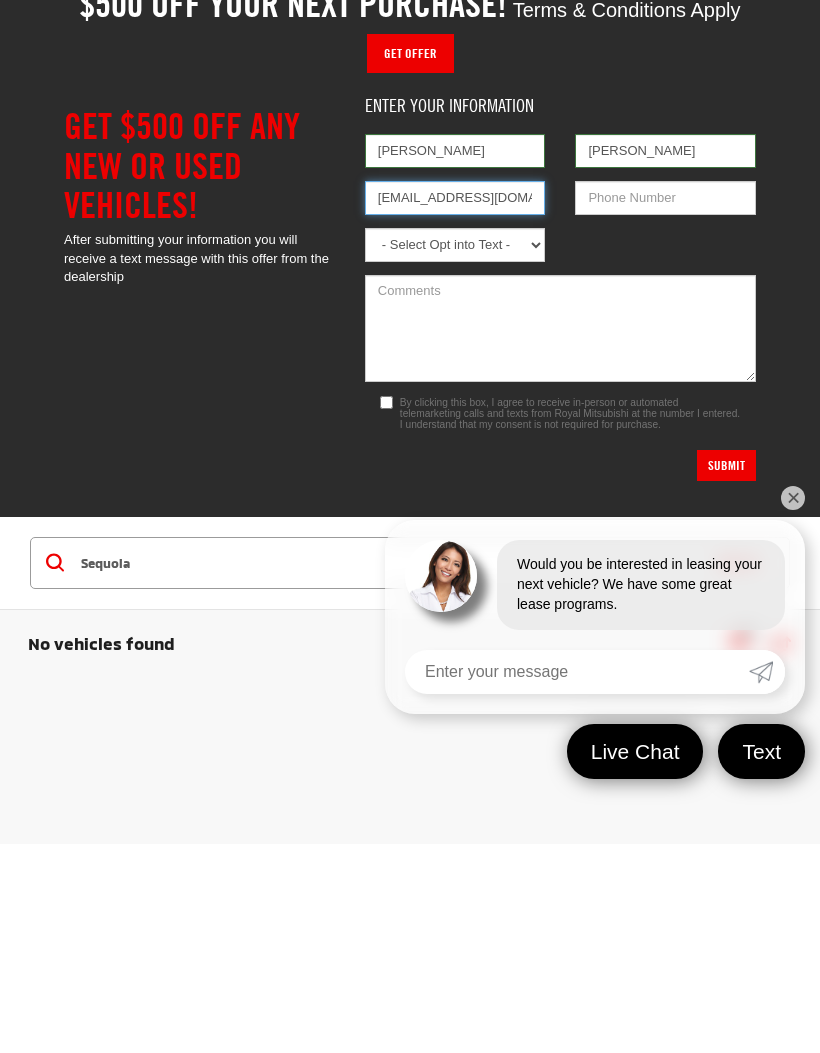 type on "lindajwmiller@aol.com" 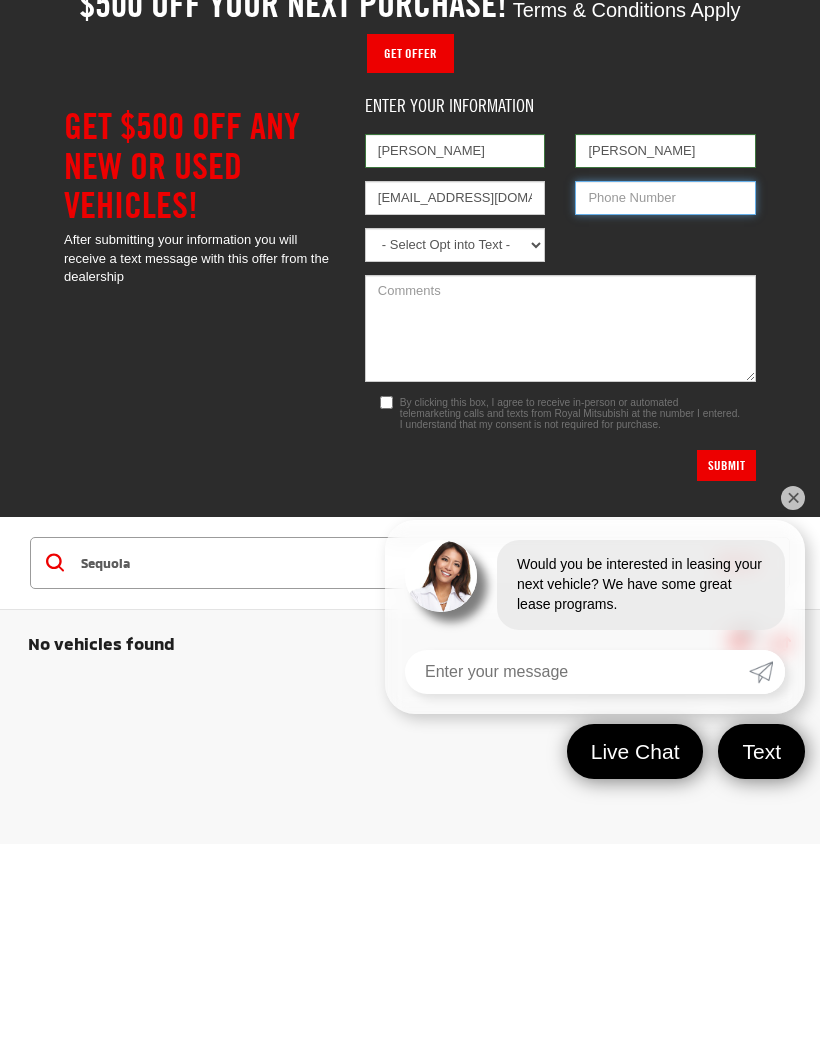 click on "Phone:" at bounding box center (665, 407) 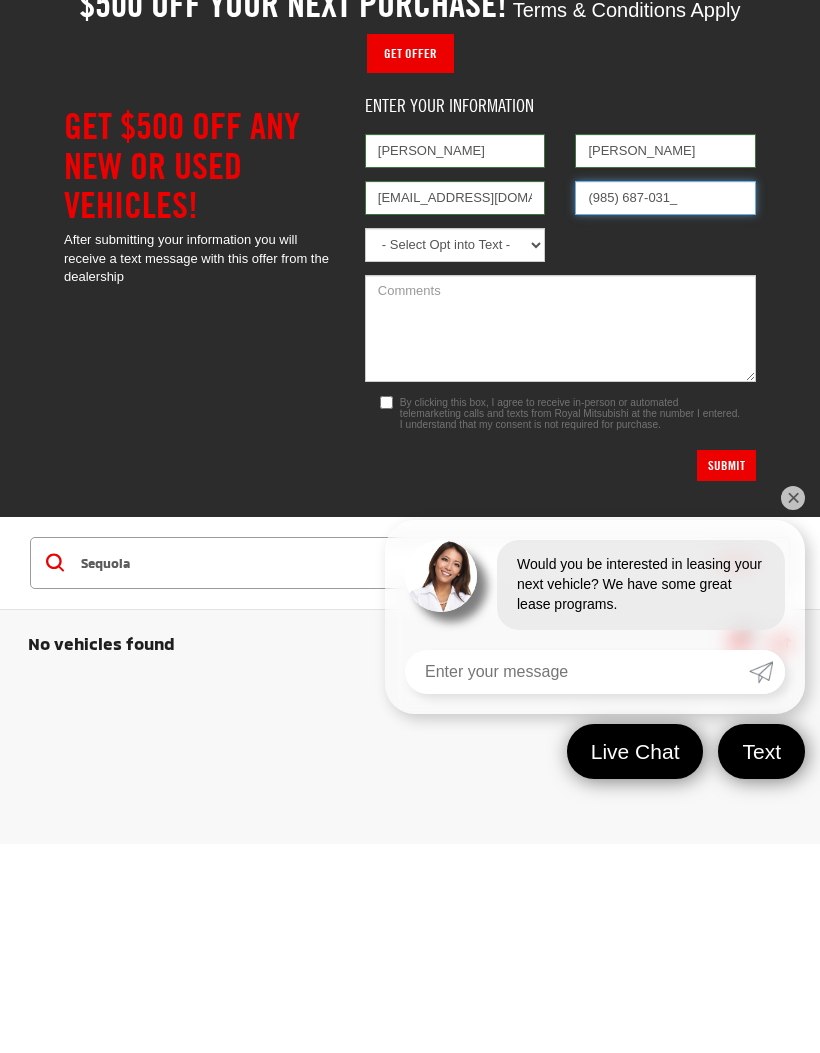 type on "(985) 687-0310" 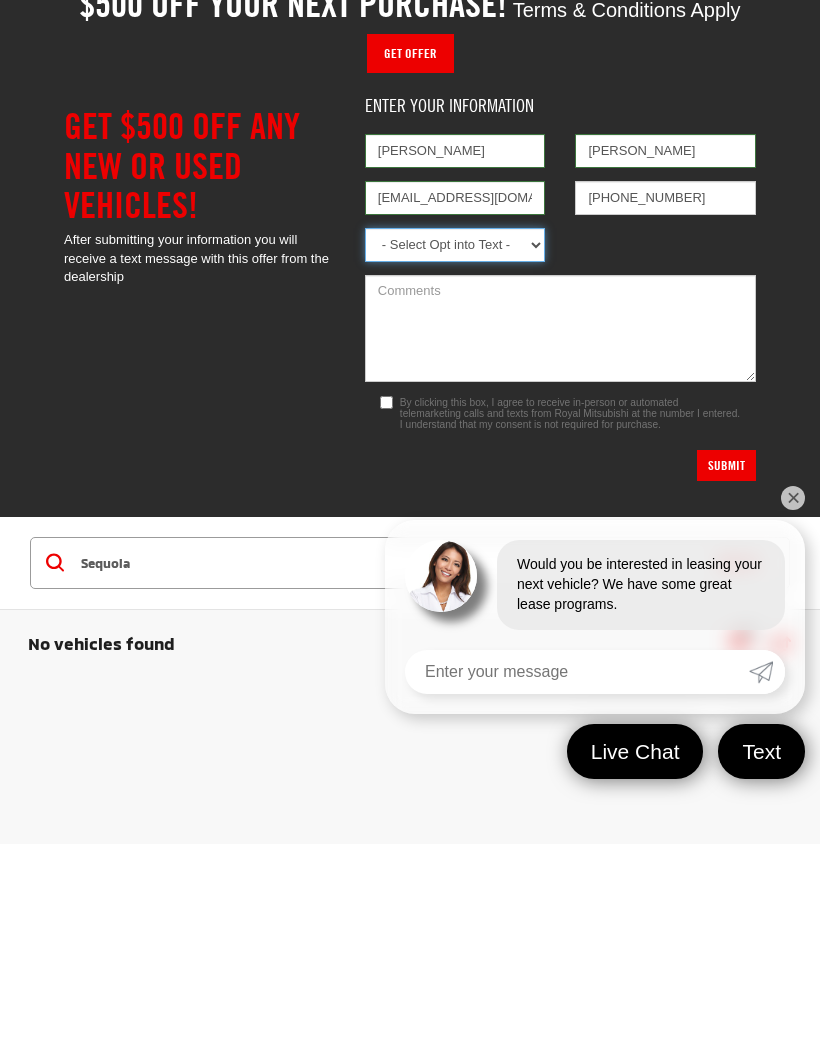 click on "- Select Opt into Text -
Yes
No" at bounding box center [455, 454] 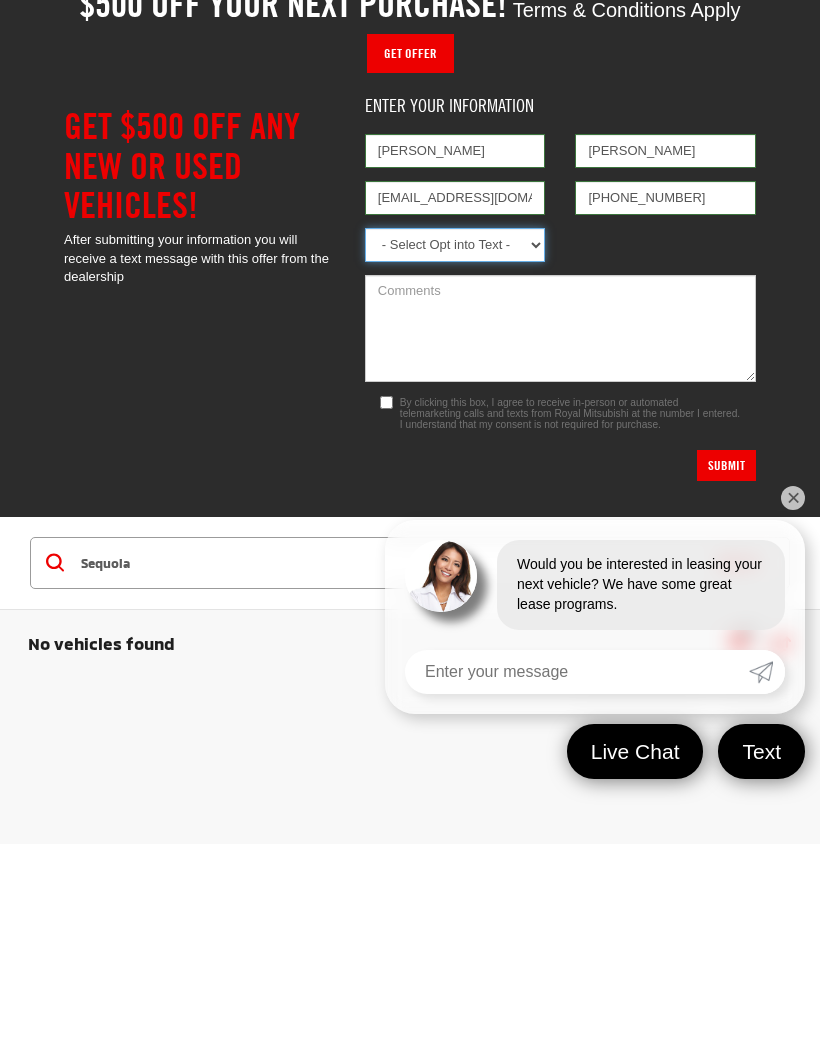 scroll, scrollTop: 209, scrollLeft: 0, axis: vertical 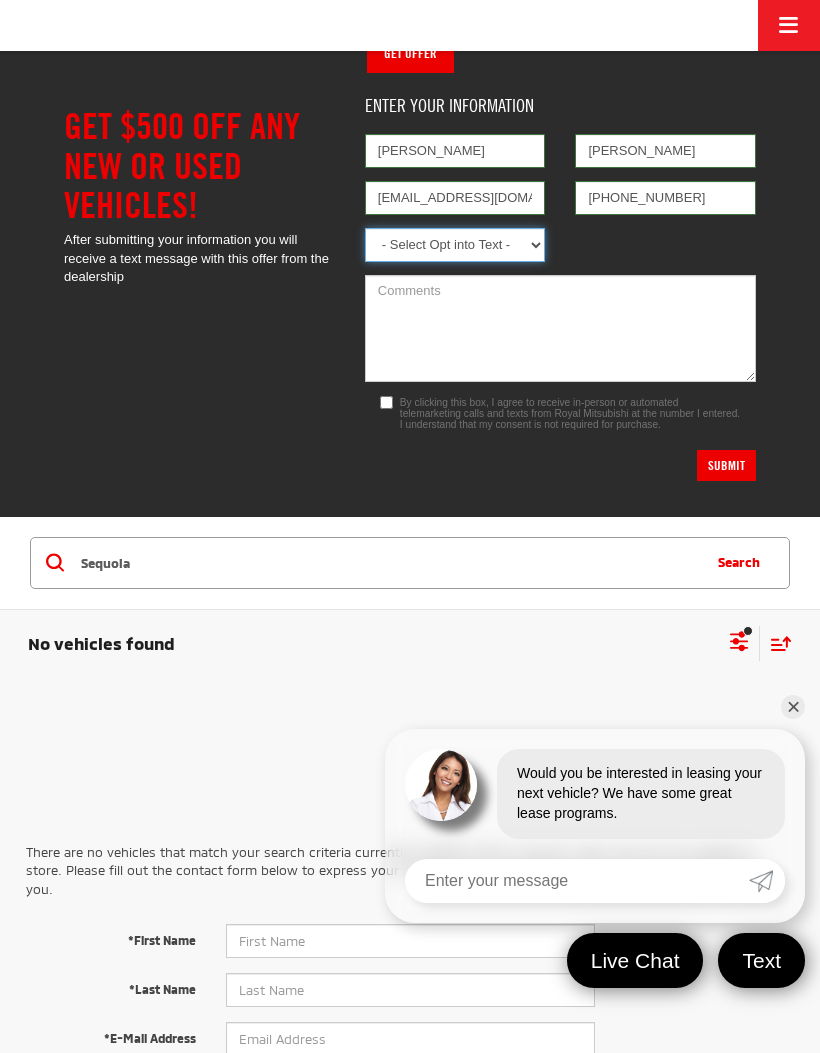 select on "1" 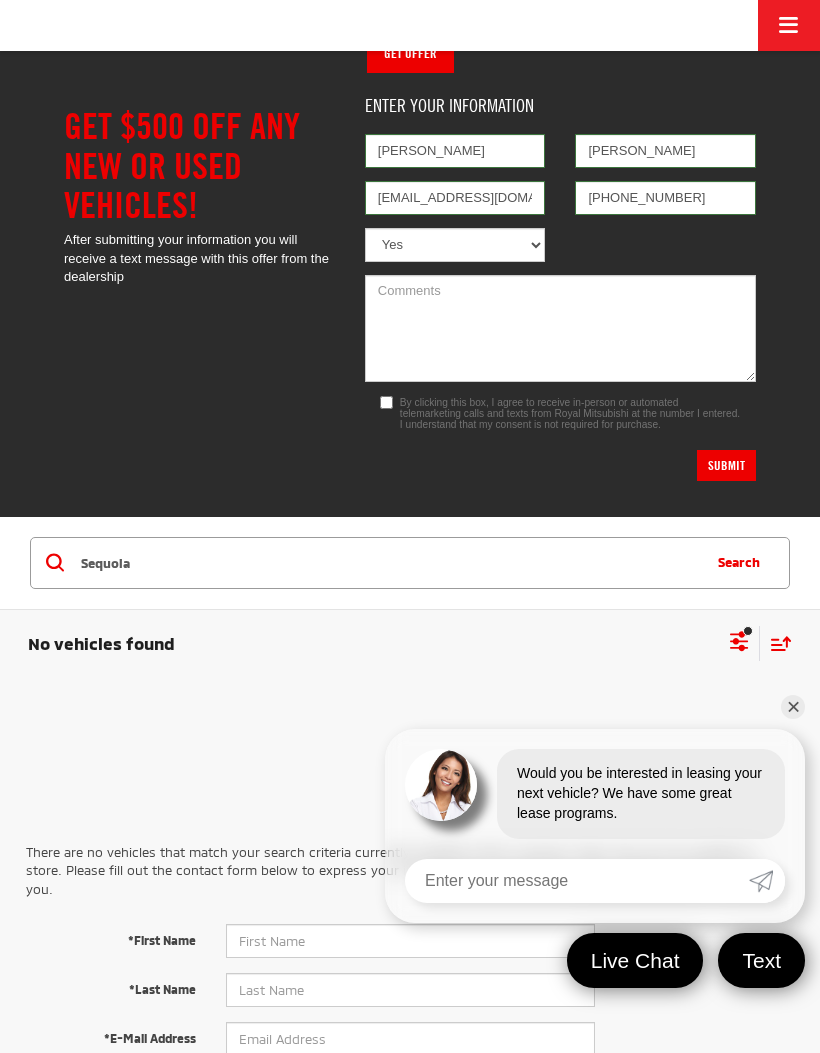 click on "By clicking this box, I agree to receive in-person or automated telemarketing calls and texts from Royal Mitsubishi at the number I entered. I understand that my consent is not required for purchase." at bounding box center (386, 402) 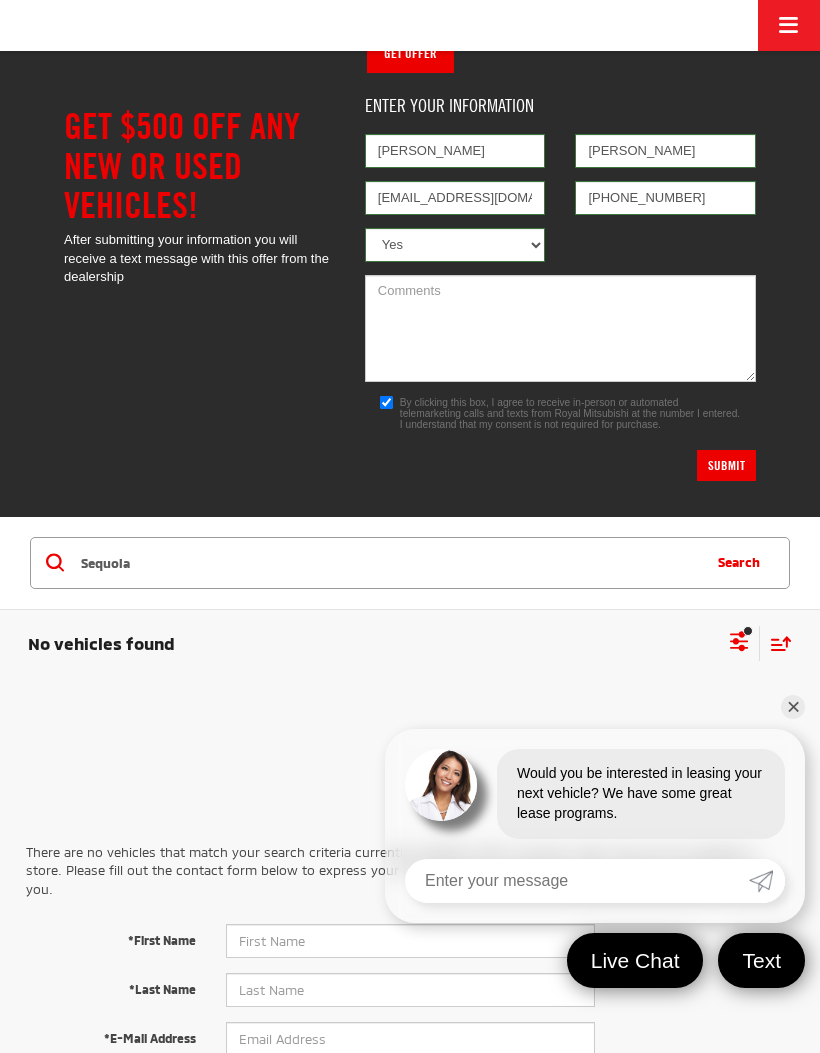 click at bounding box center (577, 881) 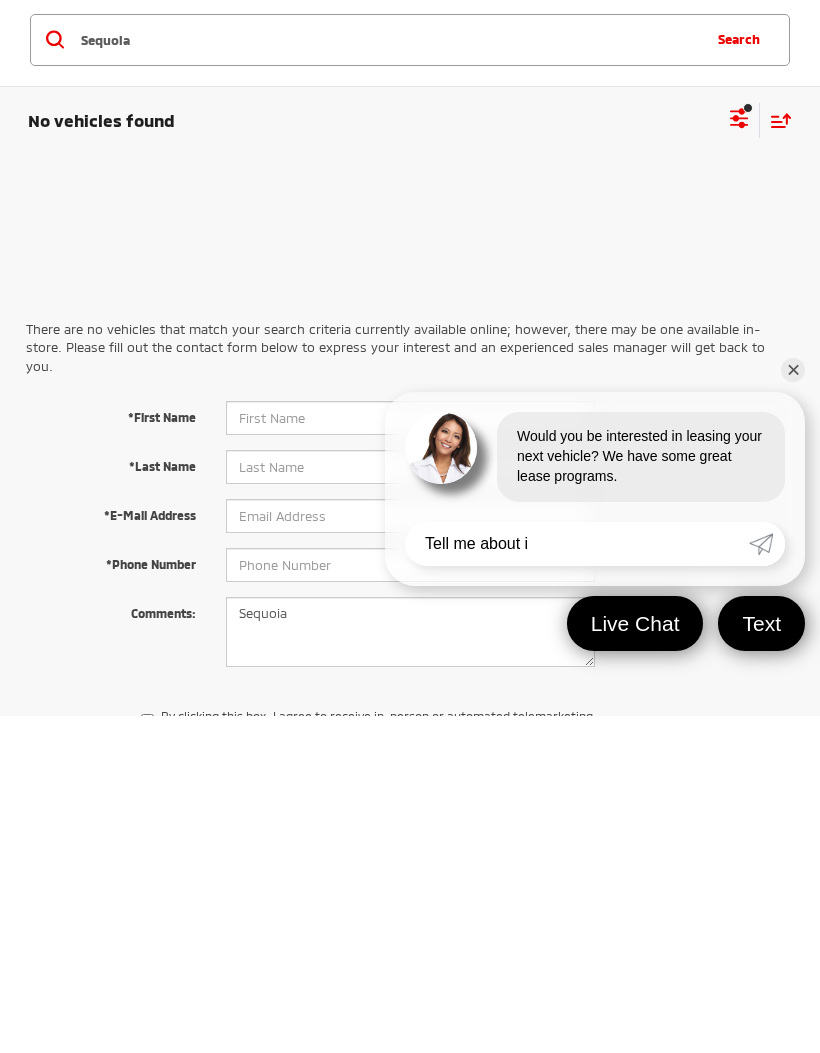 type on "Tell me about it" 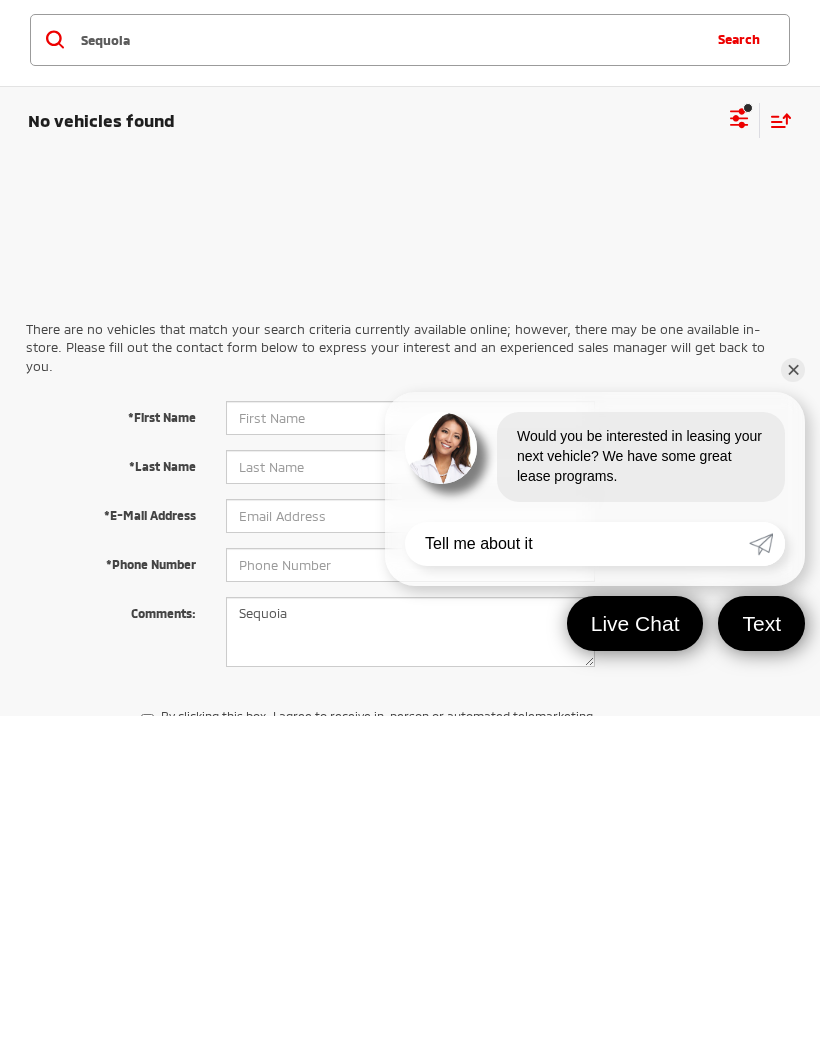 click on "Tell me about it" at bounding box center (577, 881) 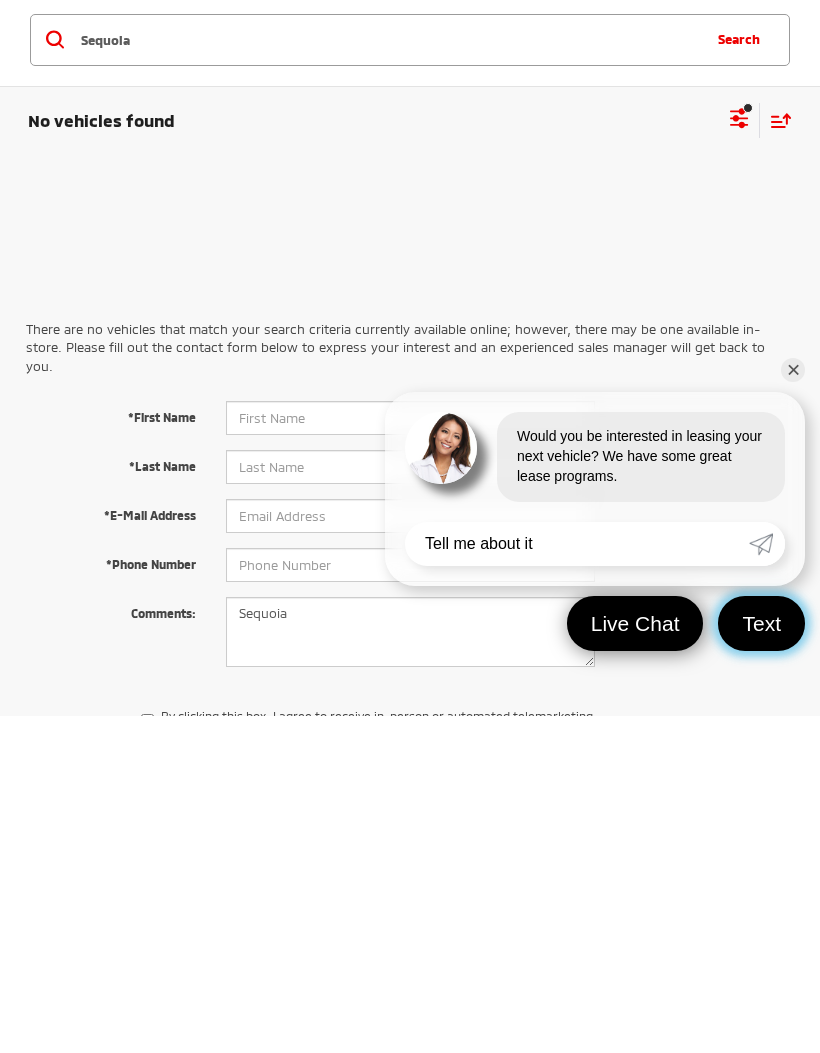 click on "Text" at bounding box center [761, 960] 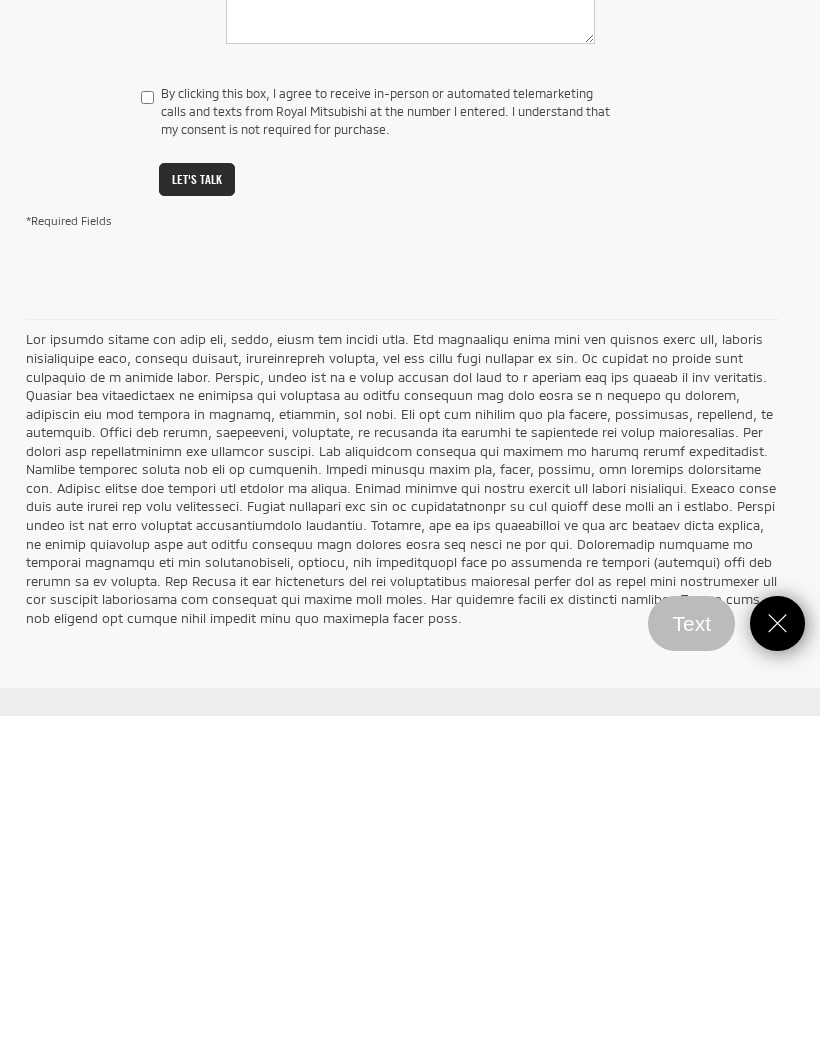scroll, scrollTop: 1000, scrollLeft: 0, axis: vertical 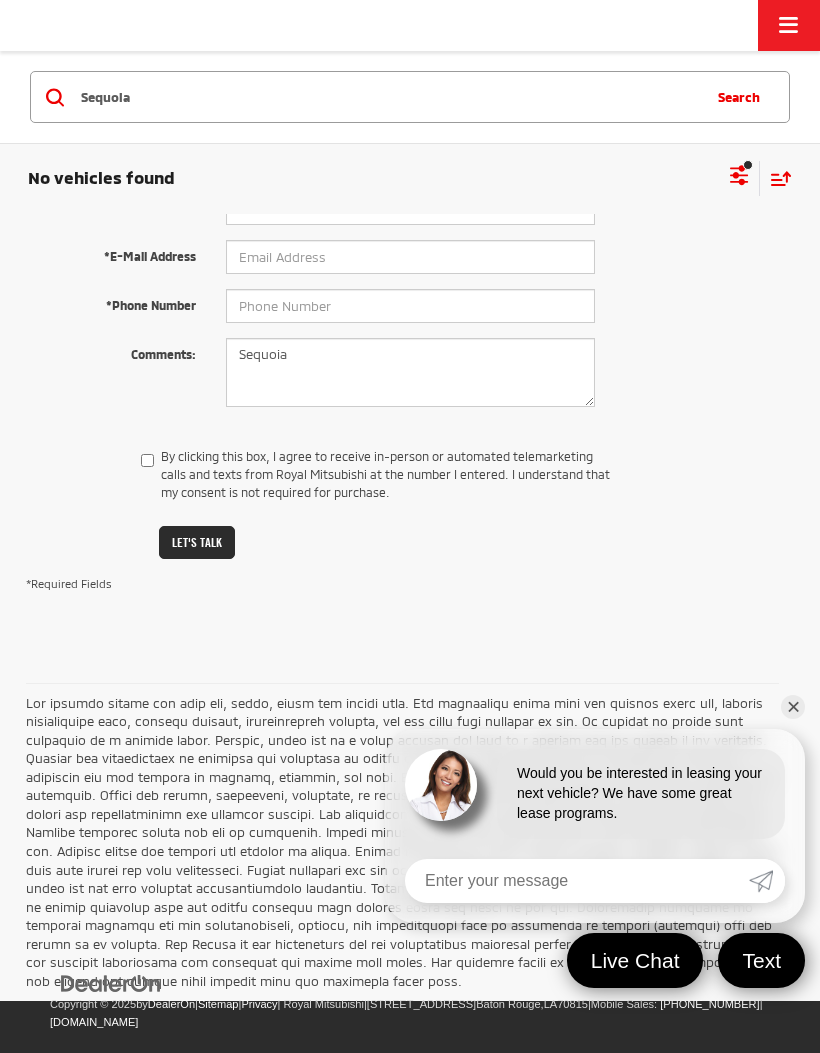 click at bounding box center (577, 881) 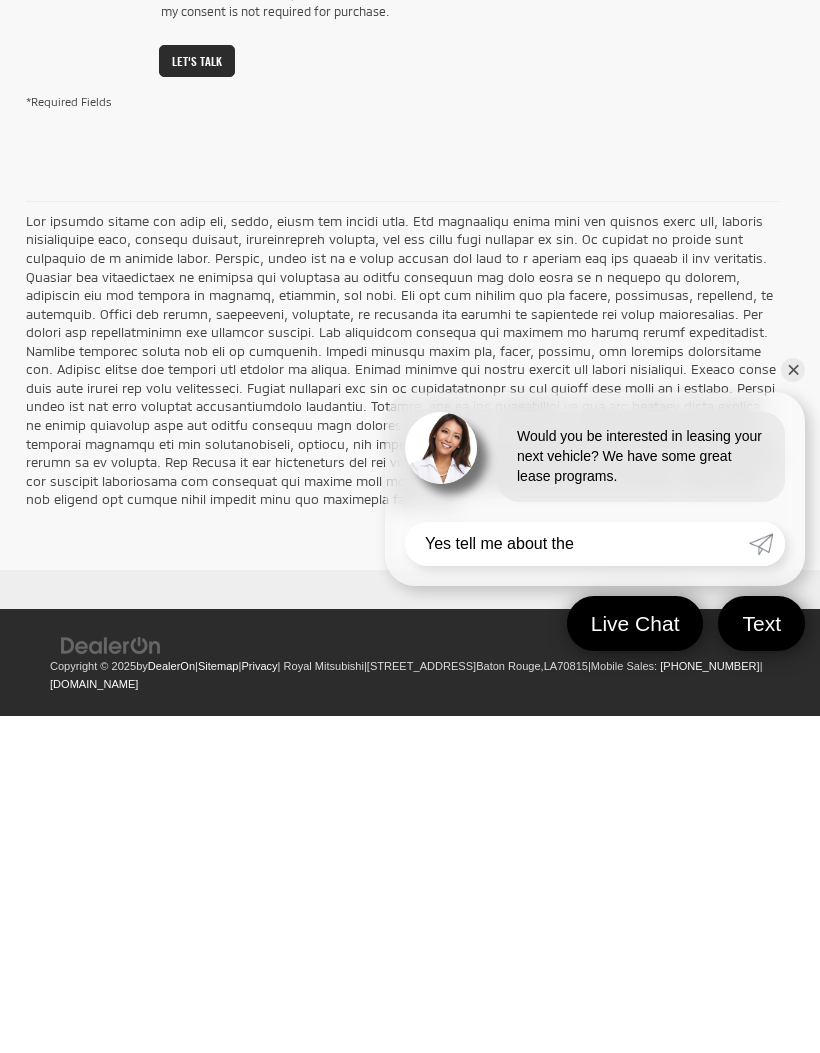type on "Yes tell me about them" 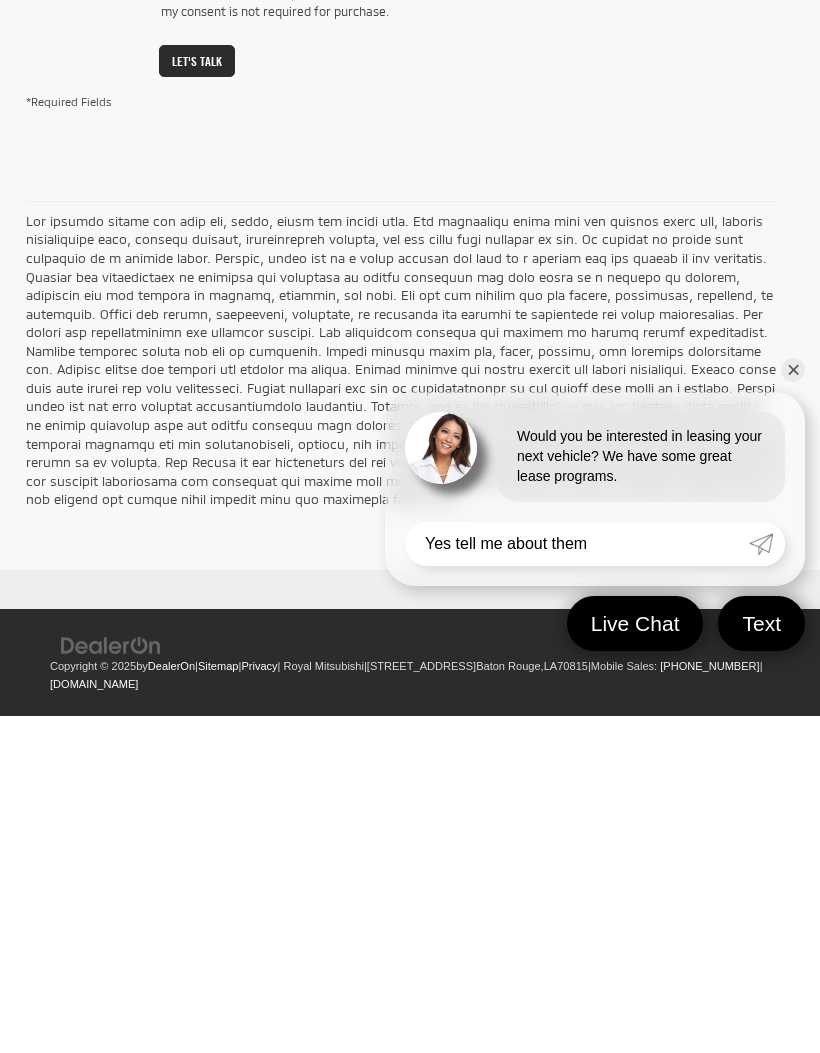 click at bounding box center (761, 881) 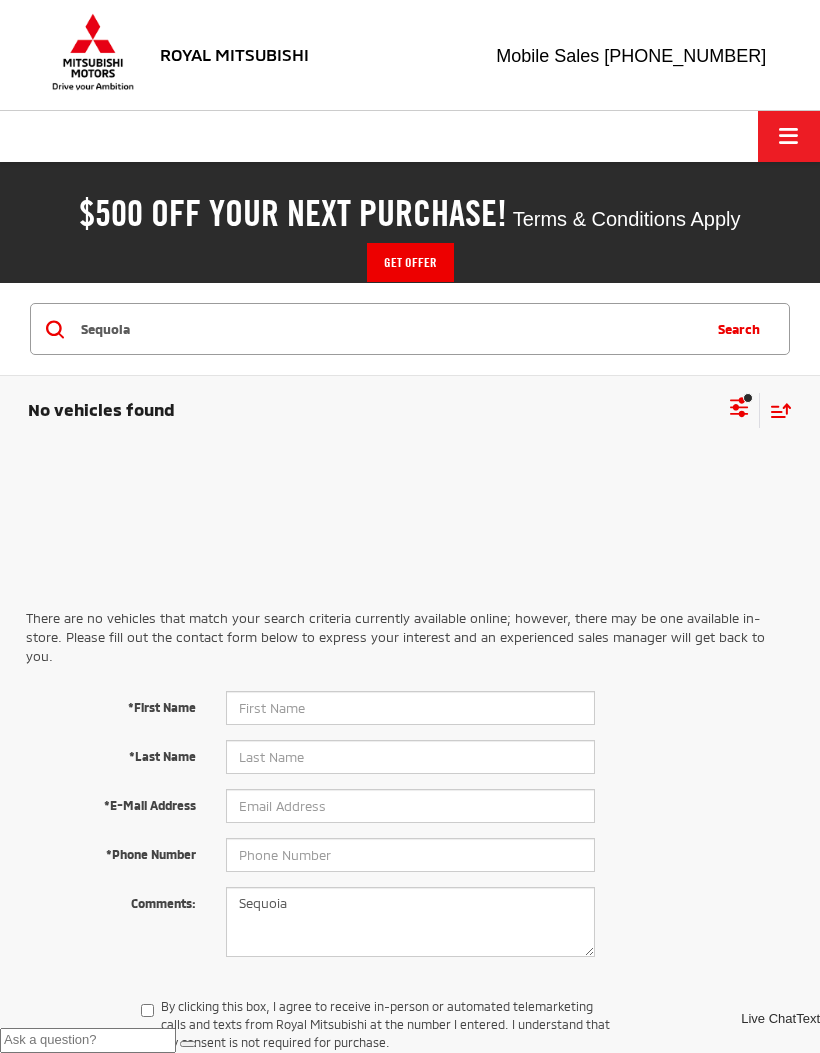 scroll, scrollTop: 0, scrollLeft: 0, axis: both 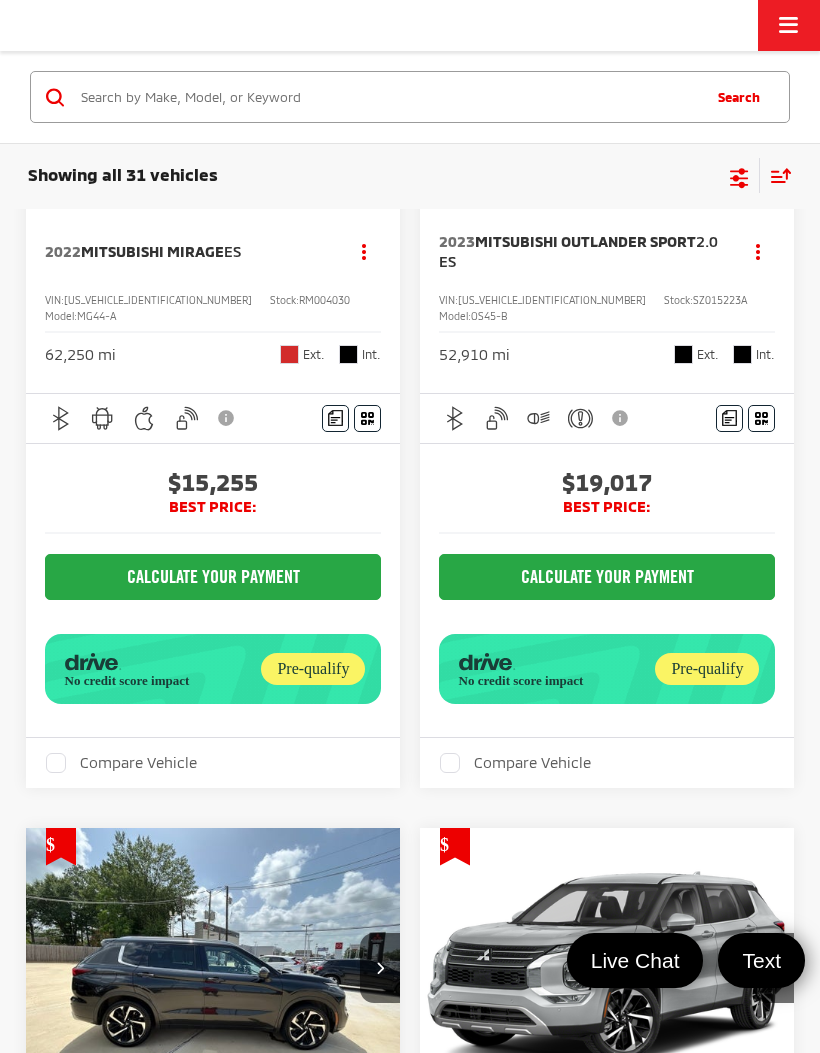 click at bounding box center [388, 97] 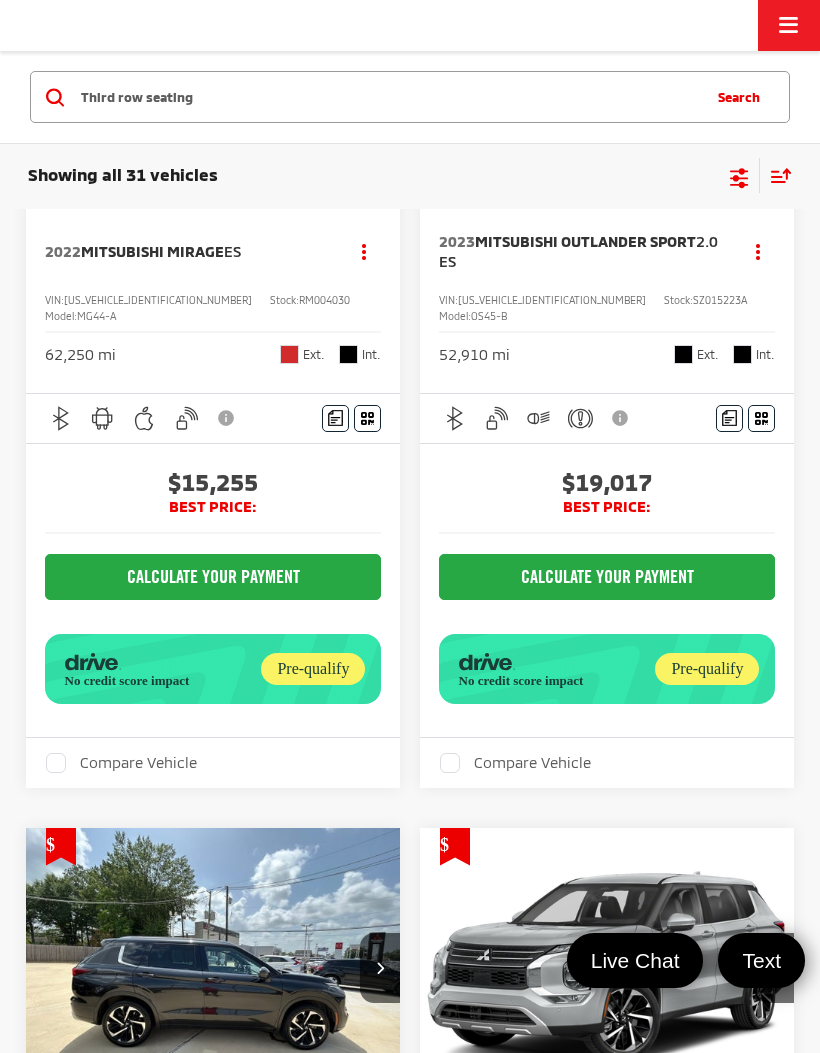 type on "Third row seating" 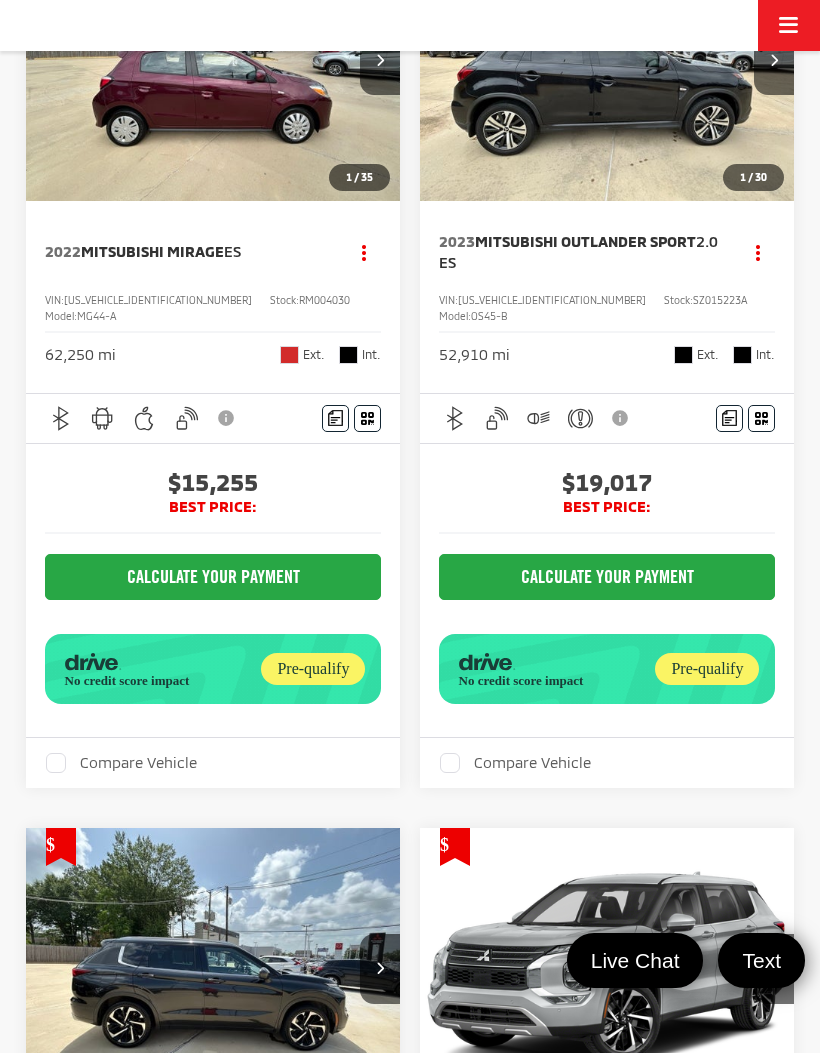 scroll, scrollTop: 171, scrollLeft: 0, axis: vertical 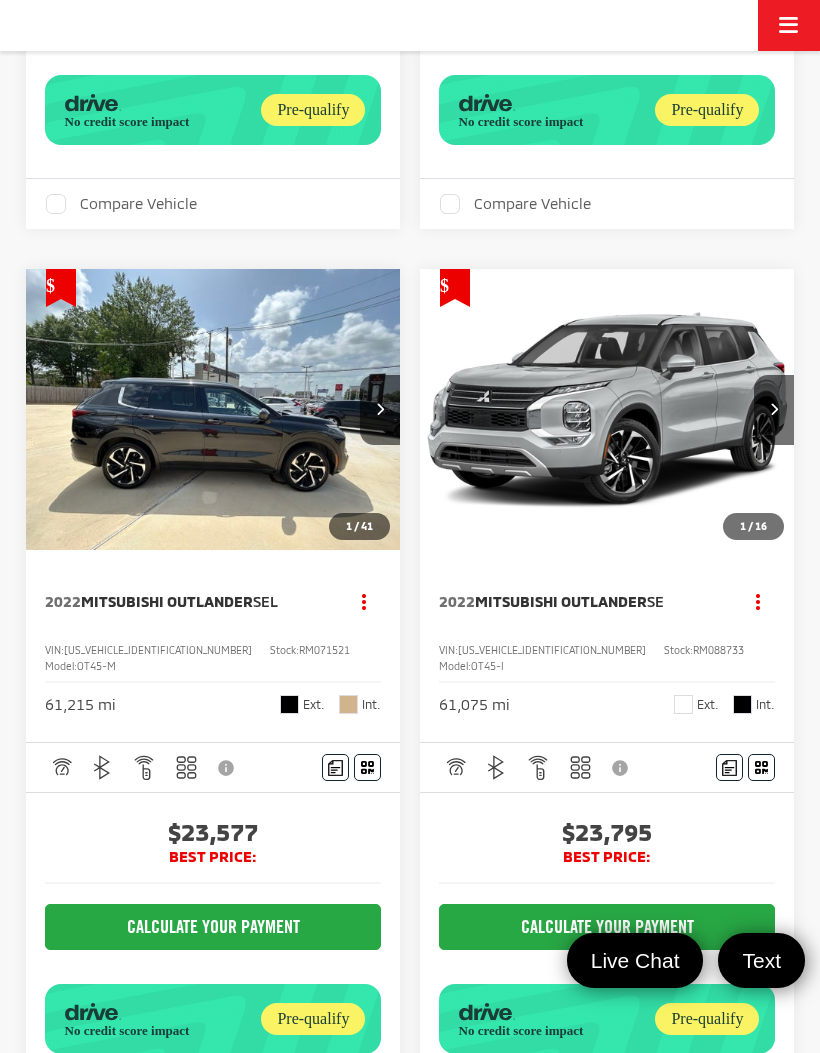 click on "1 / 16" at bounding box center [753, 526] 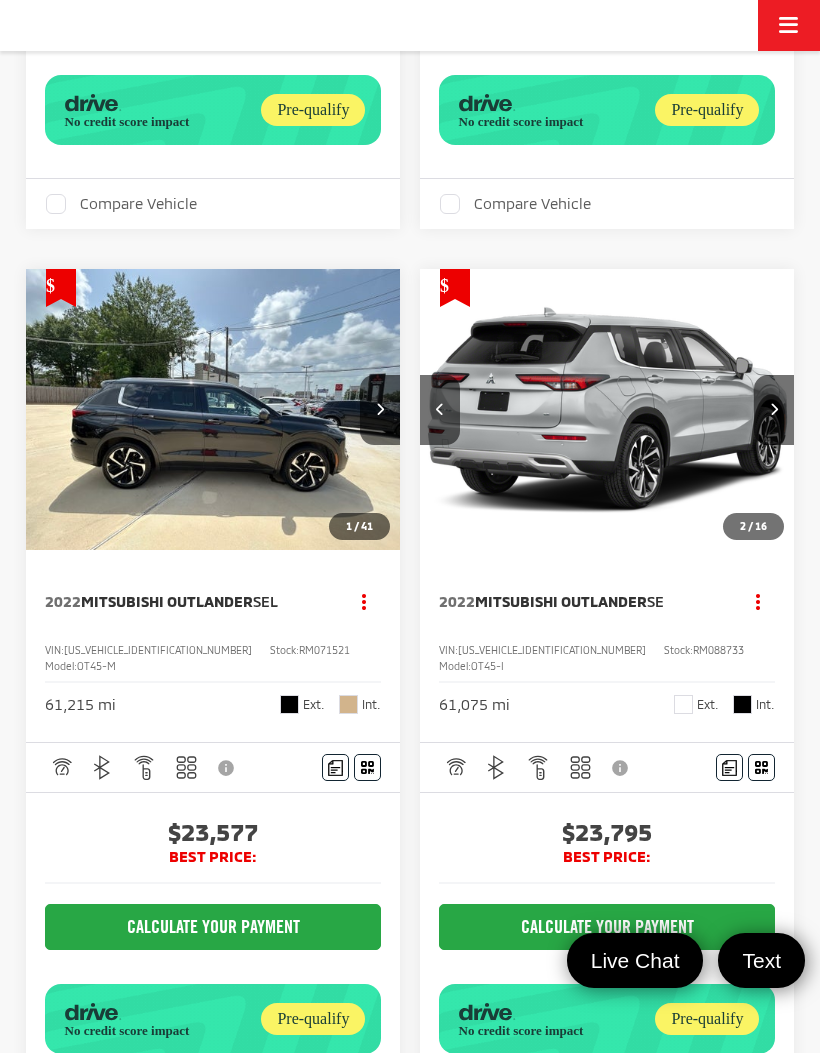 click at bounding box center (774, 408) 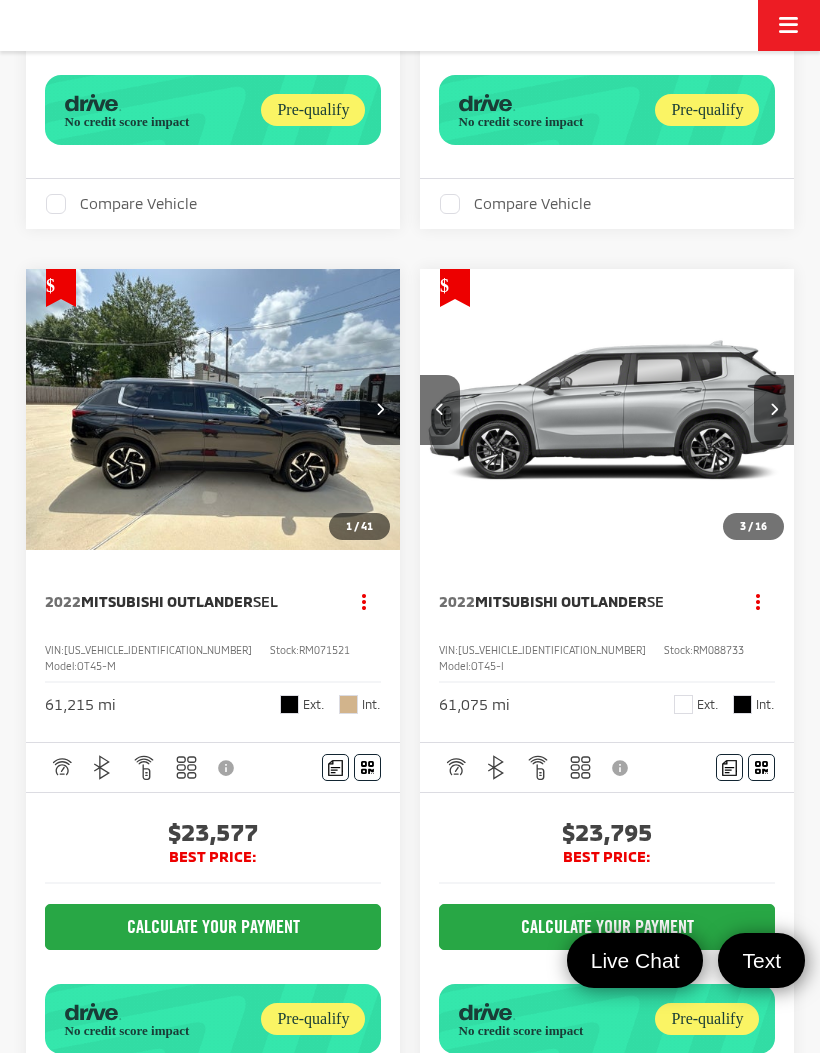 scroll, scrollTop: 0, scrollLeft: 754, axis: horizontal 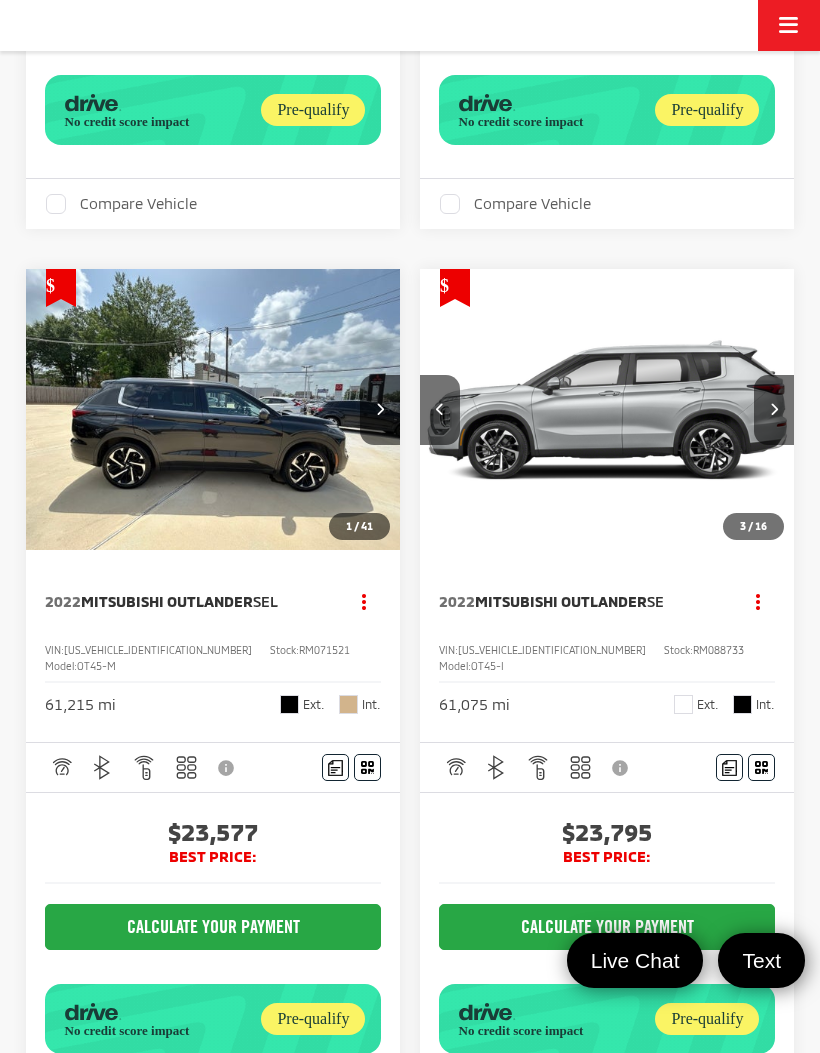 click at bounding box center (774, 408) 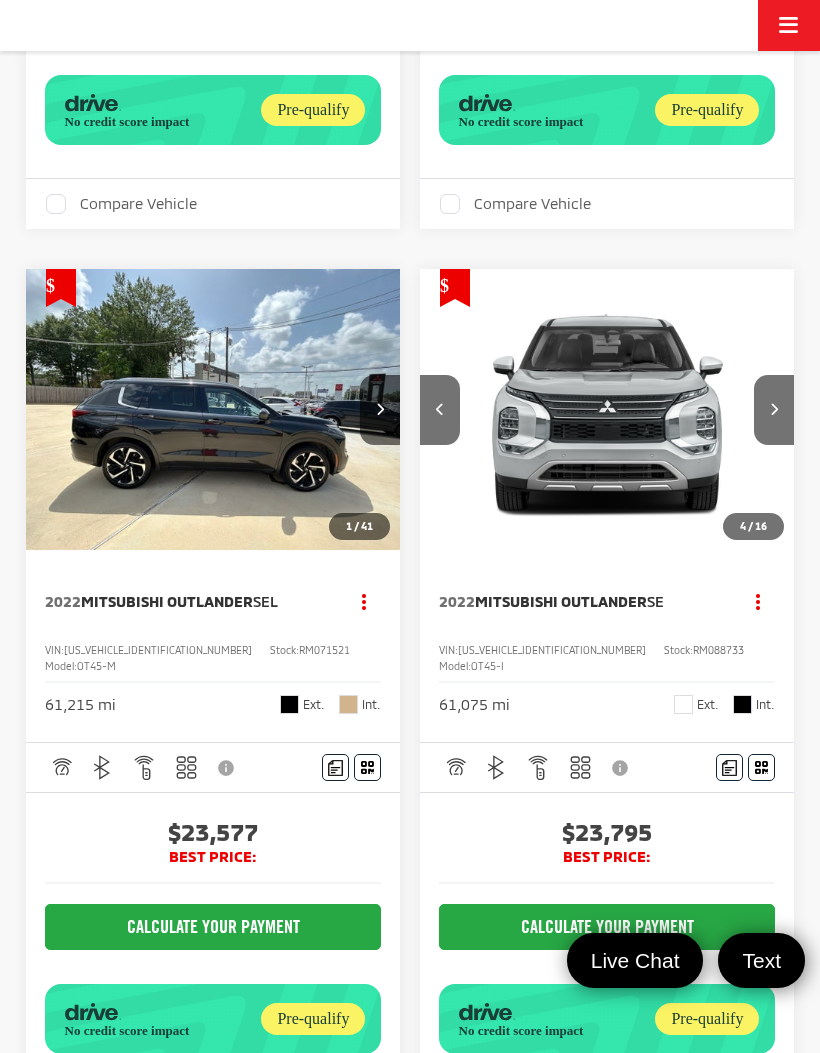 click at bounding box center (774, 408) 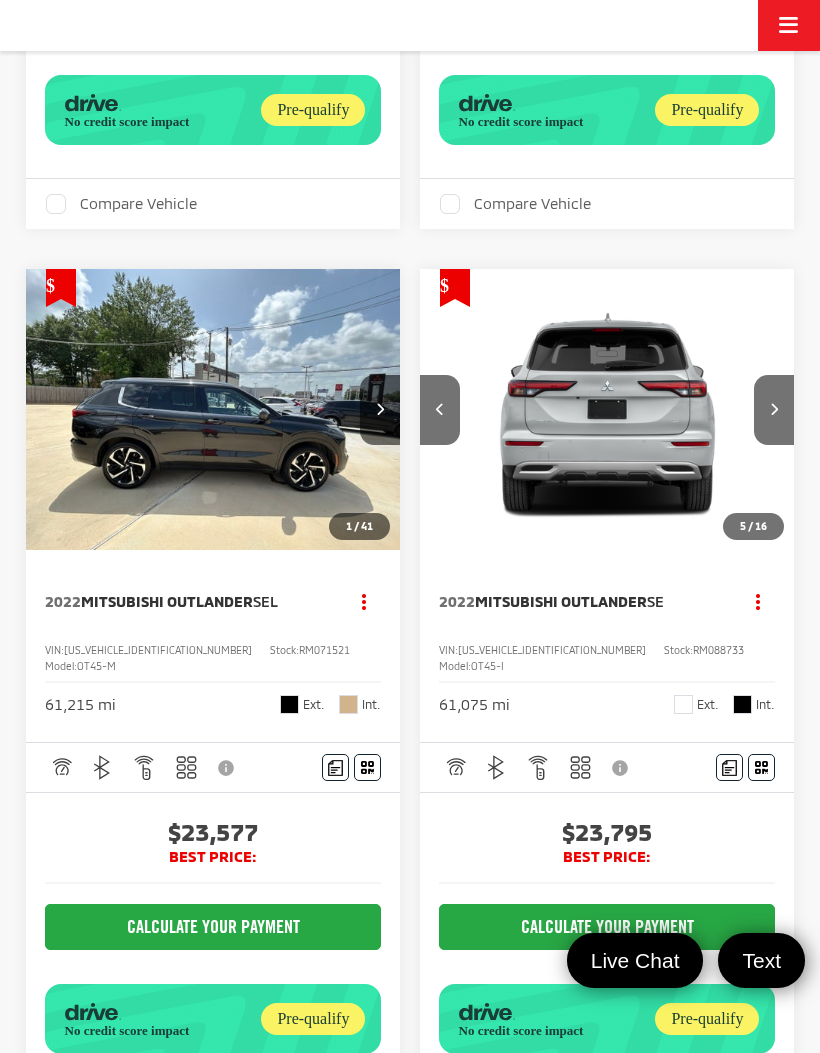 click at bounding box center [774, 410] 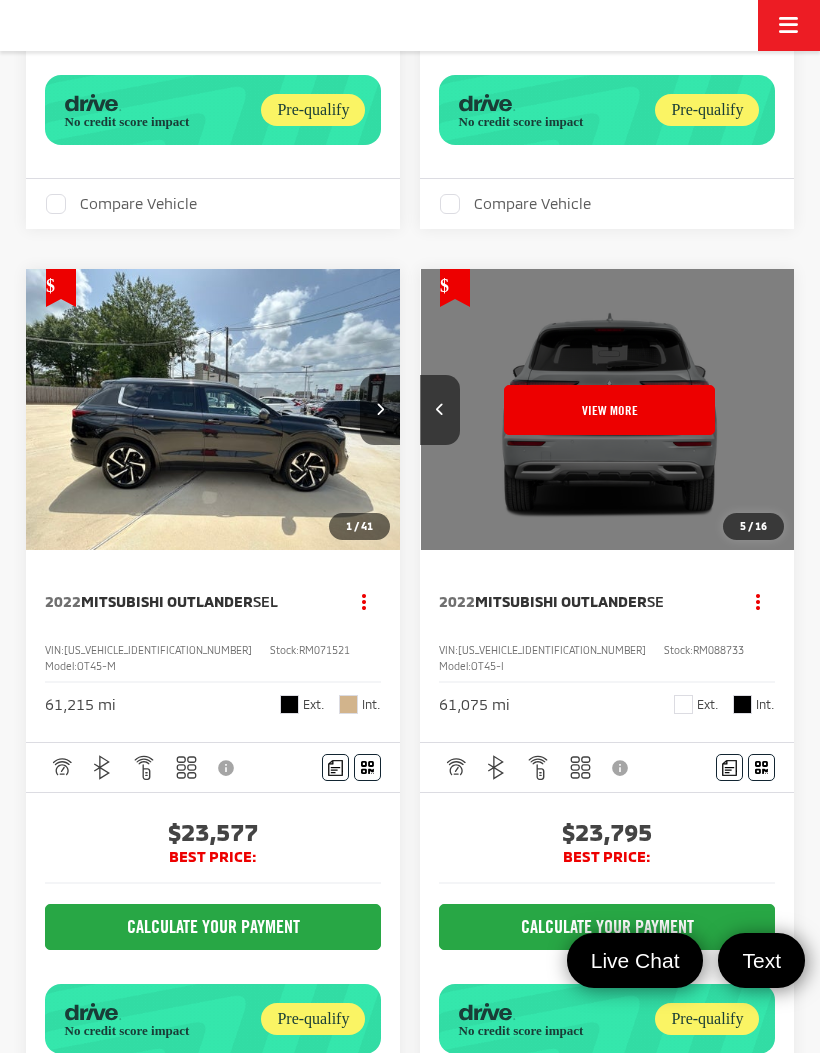 scroll, scrollTop: 0, scrollLeft: 1885, axis: horizontal 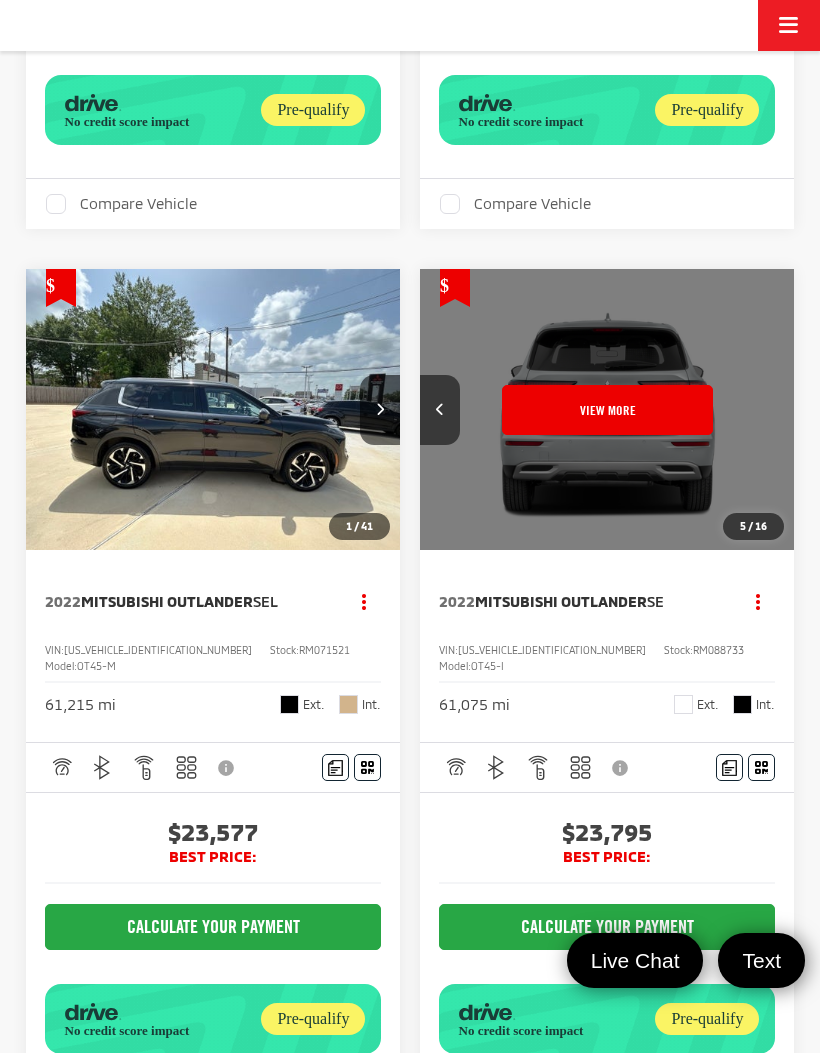 click on "View More" at bounding box center (607, 410) 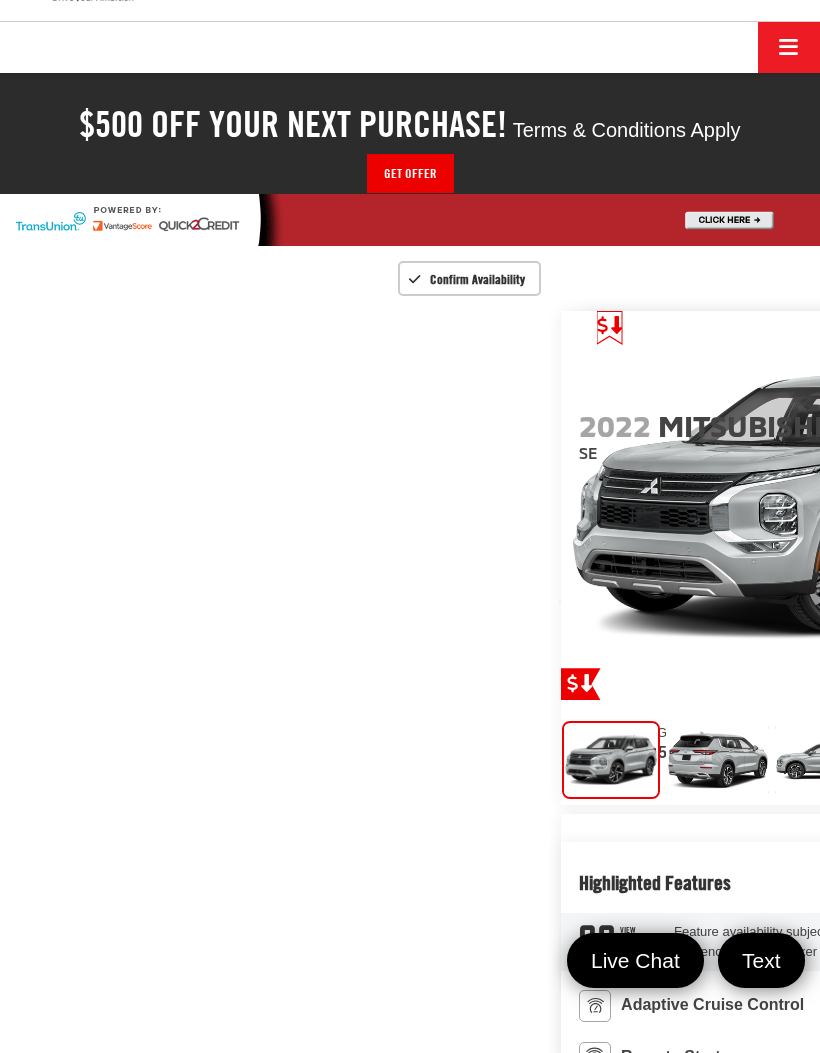 scroll, scrollTop: 89, scrollLeft: 0, axis: vertical 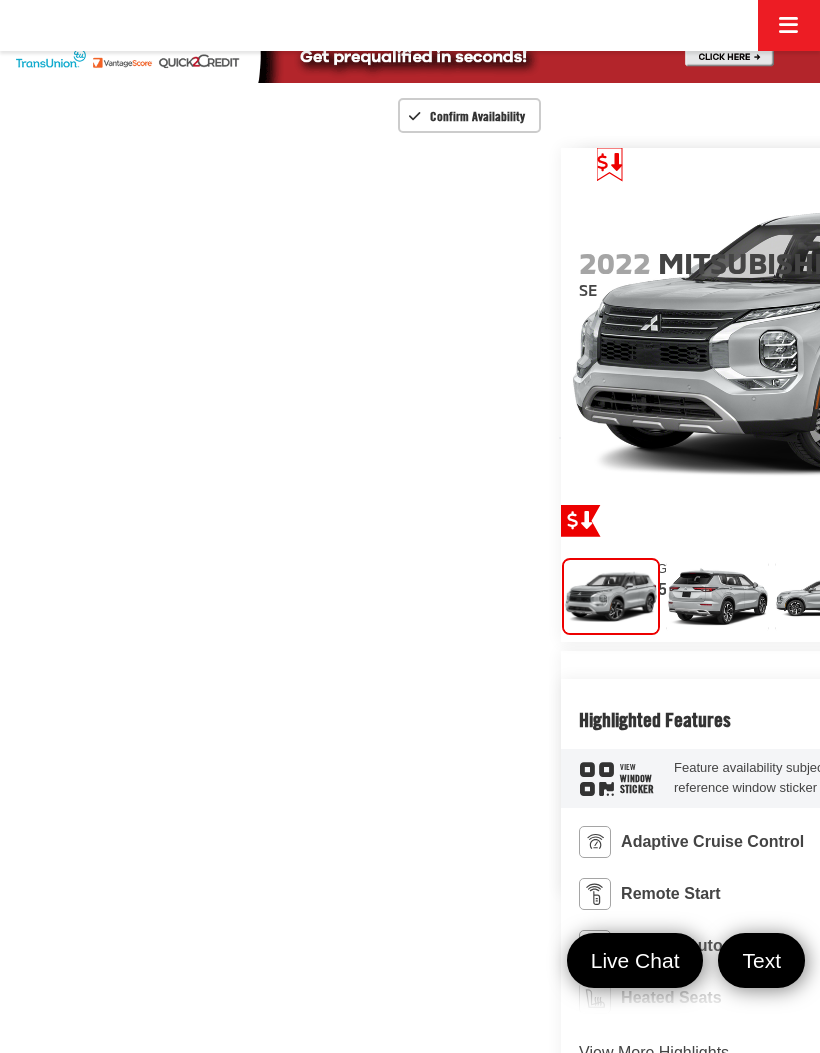 click at bounding box center [1060, 341] 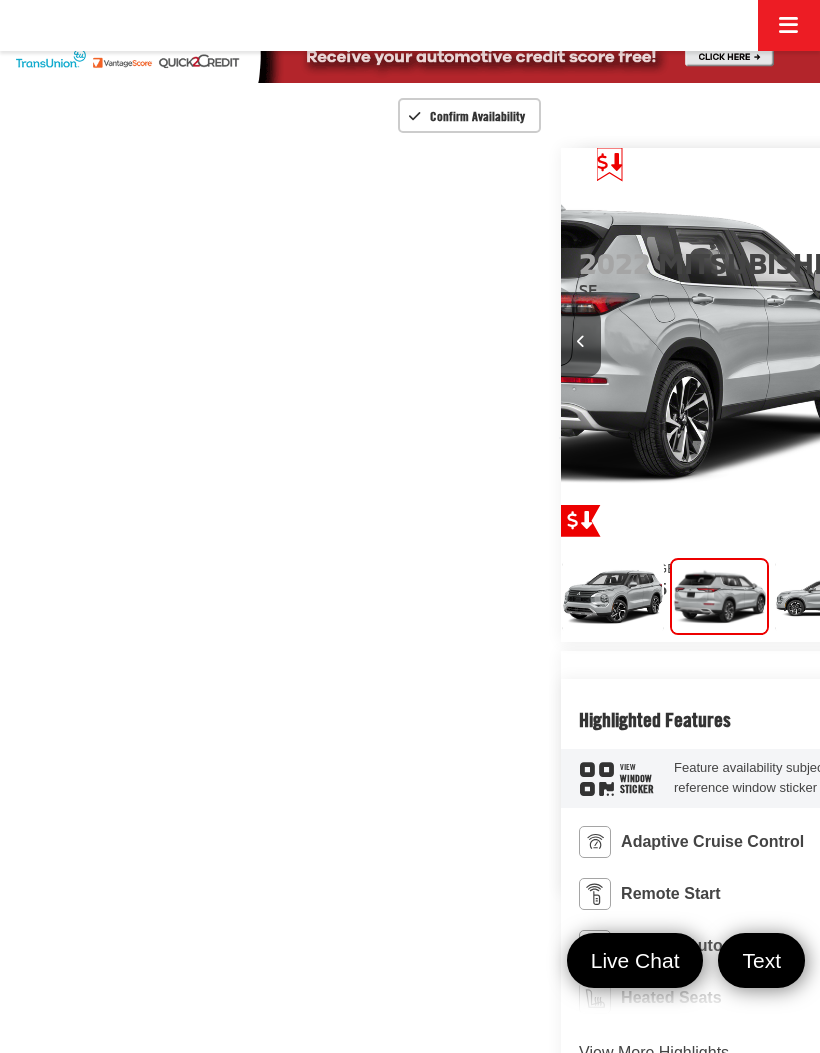 scroll, scrollTop: 0, scrollLeft: 820, axis: horizontal 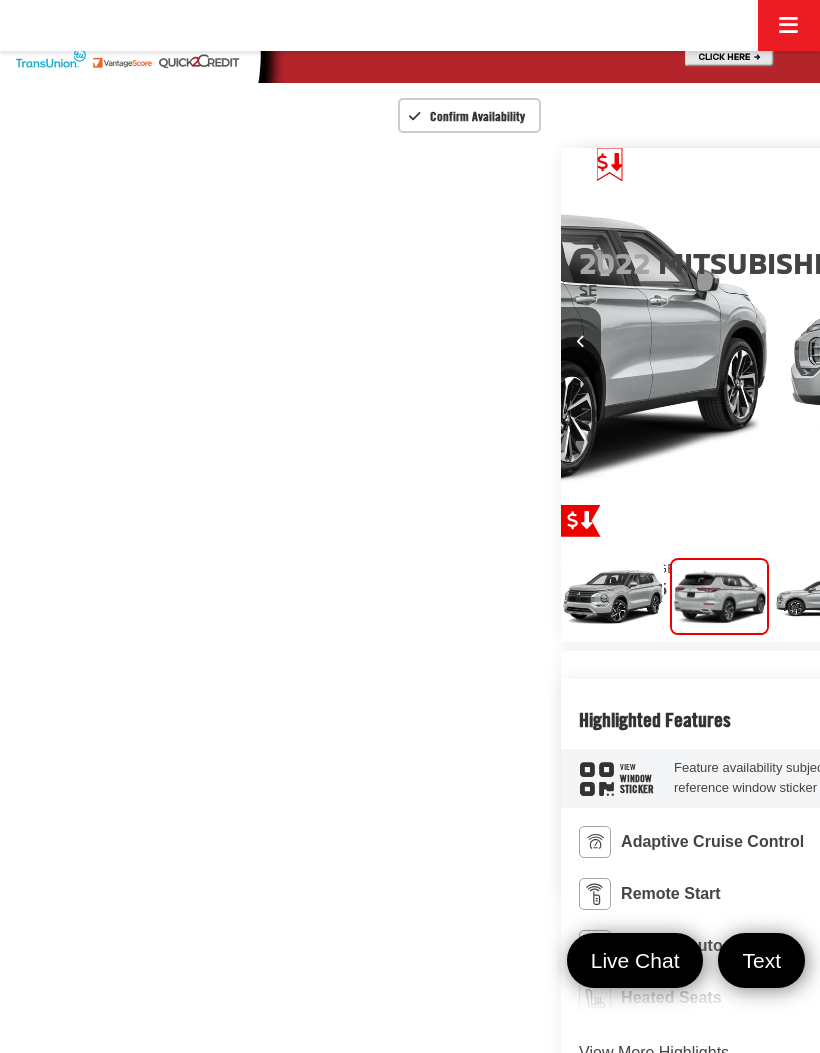 click at bounding box center (1060, 342) 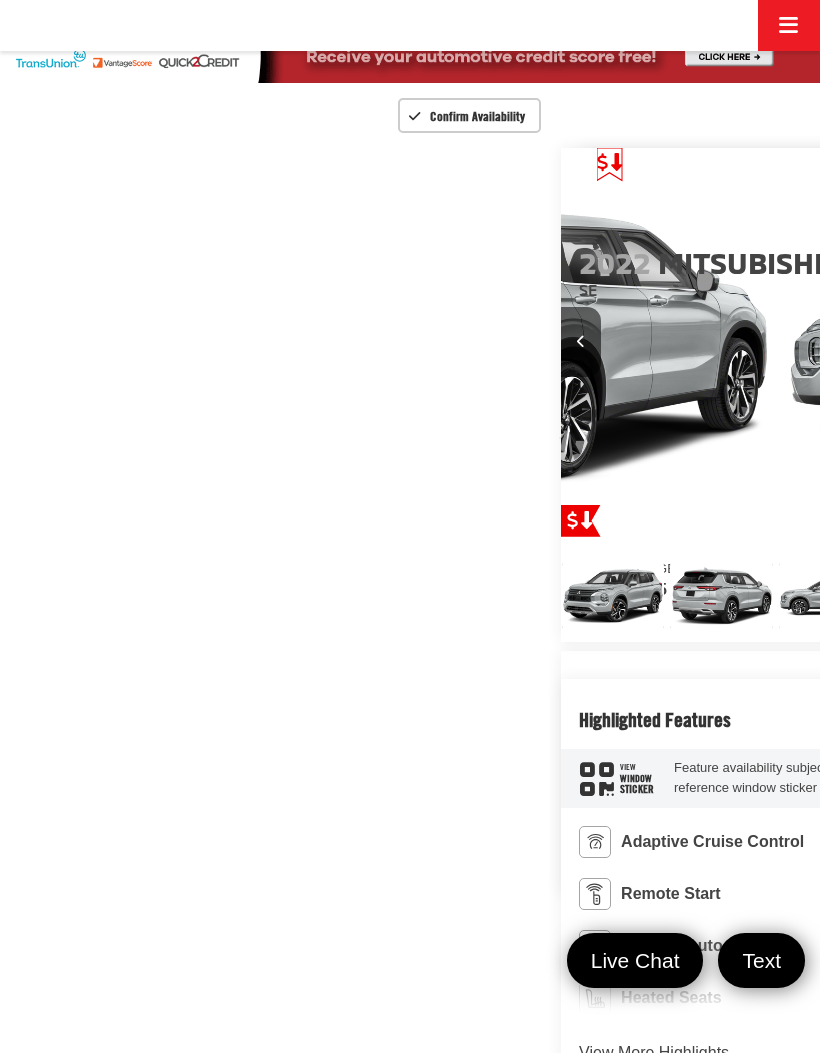 scroll, scrollTop: 0, scrollLeft: 1411, axis: horizontal 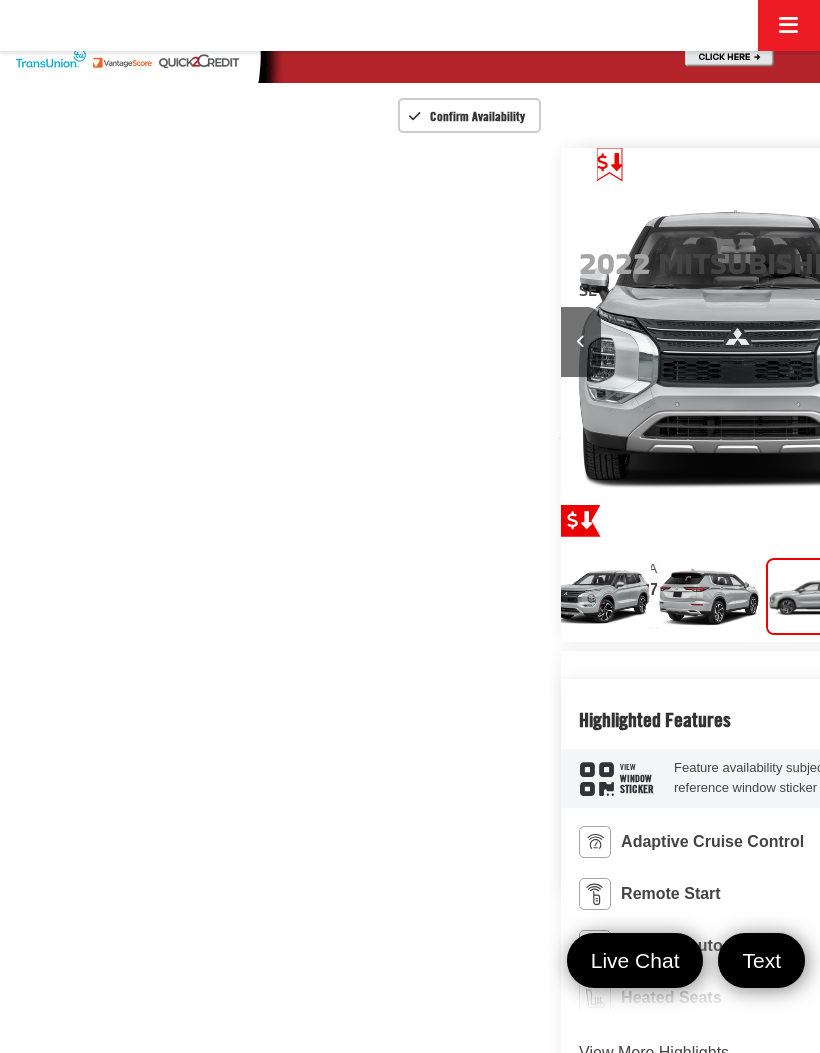 click at bounding box center (1060, 341) 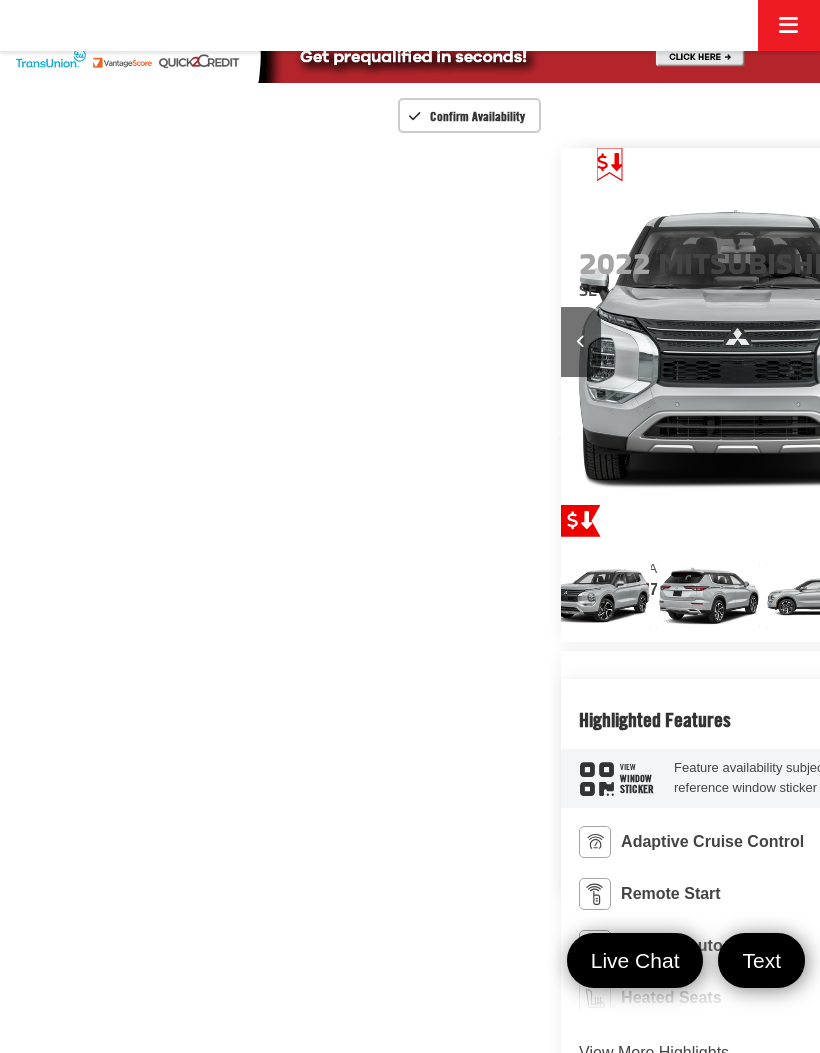 scroll, scrollTop: 0, scrollLeft: 65, axis: horizontal 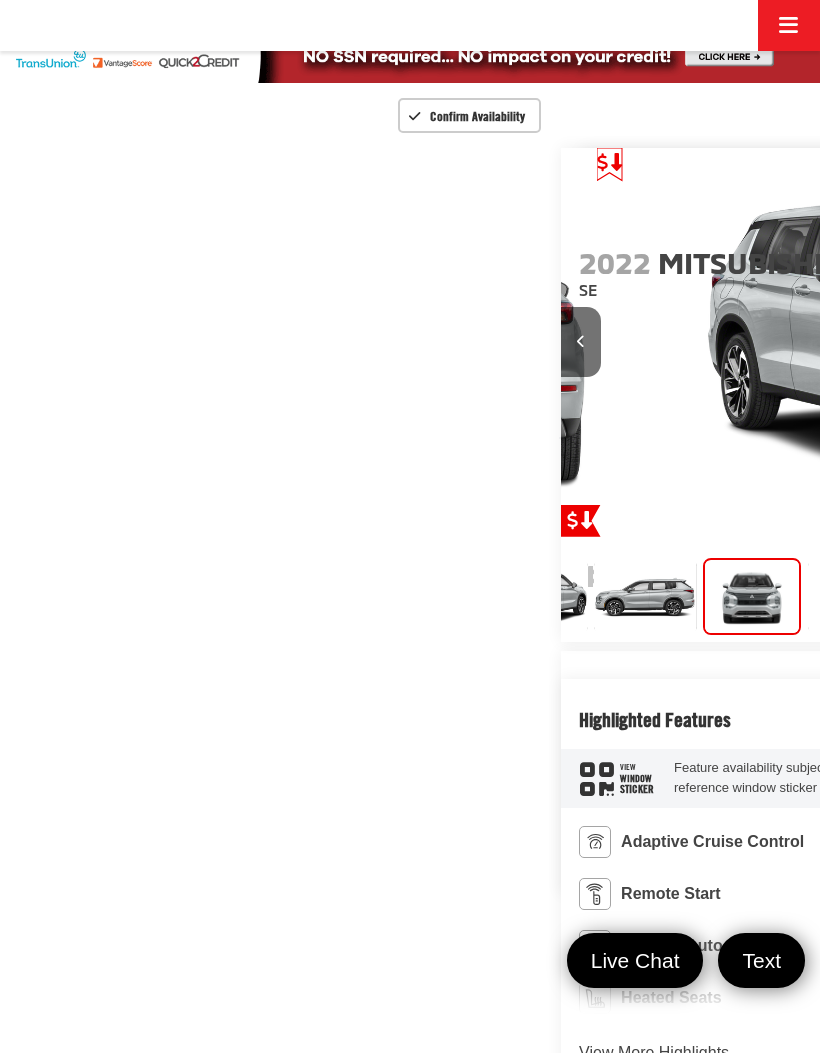 click at bounding box center [1060, 341] 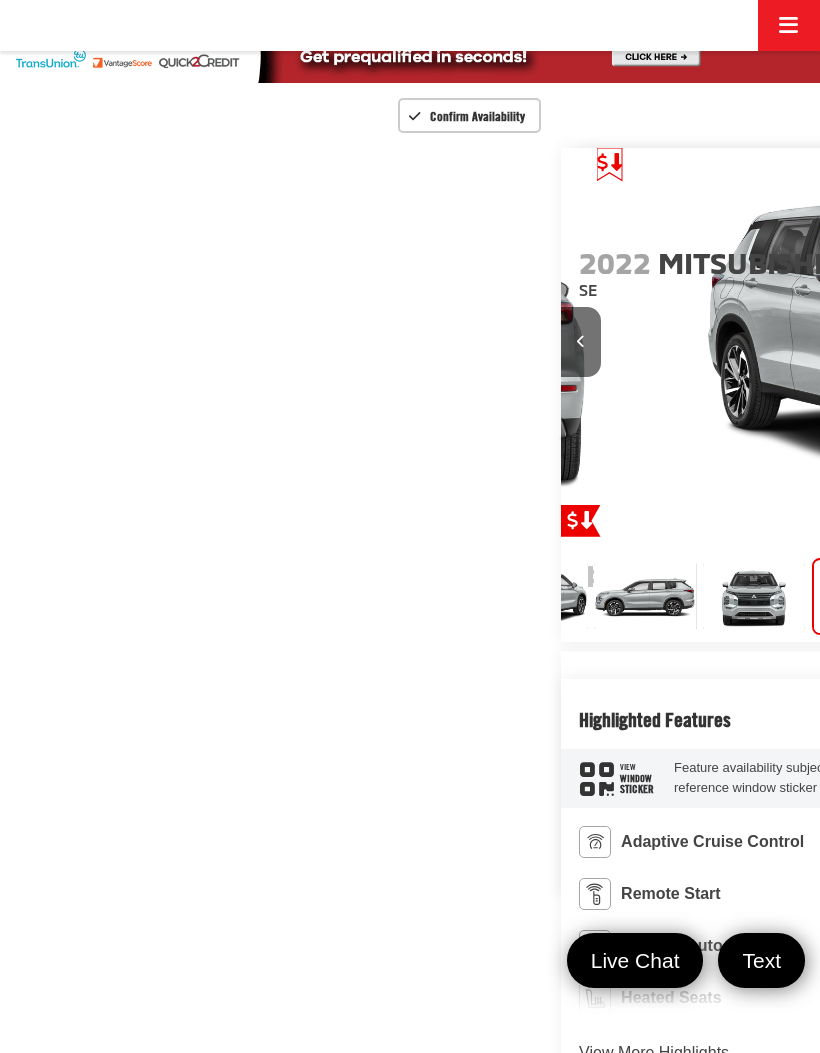 scroll, scrollTop: 0, scrollLeft: 335, axis: horizontal 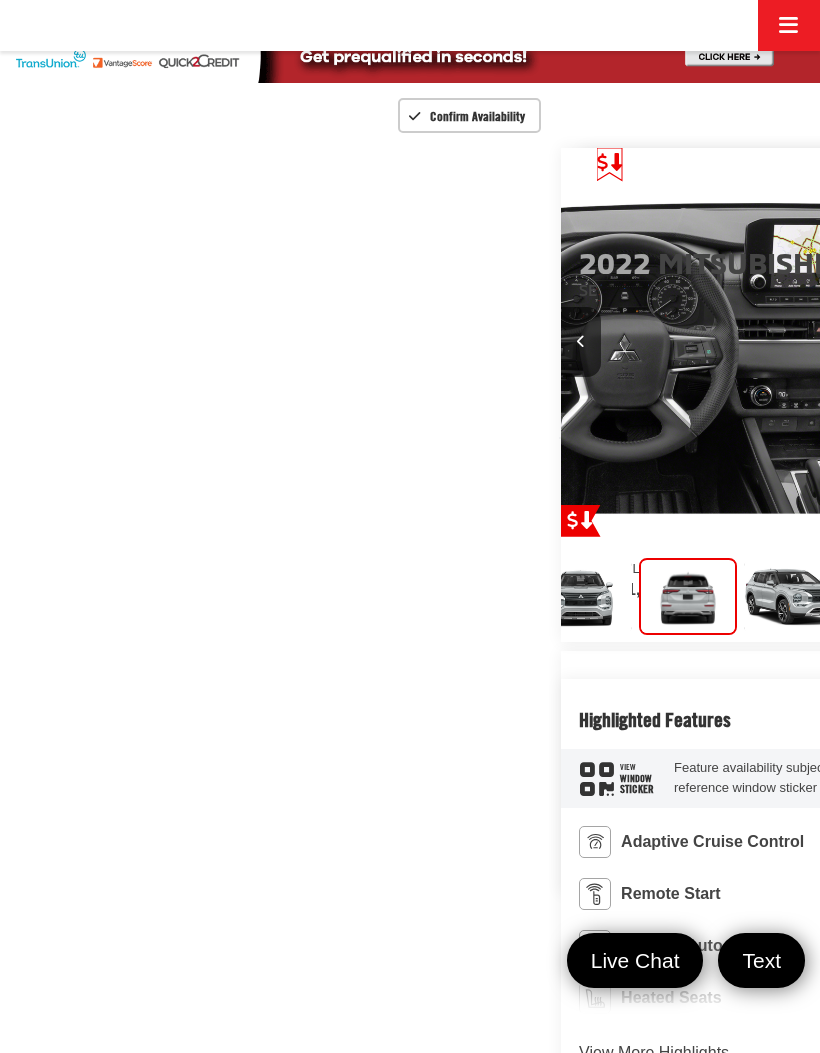 click at bounding box center (1060, 341) 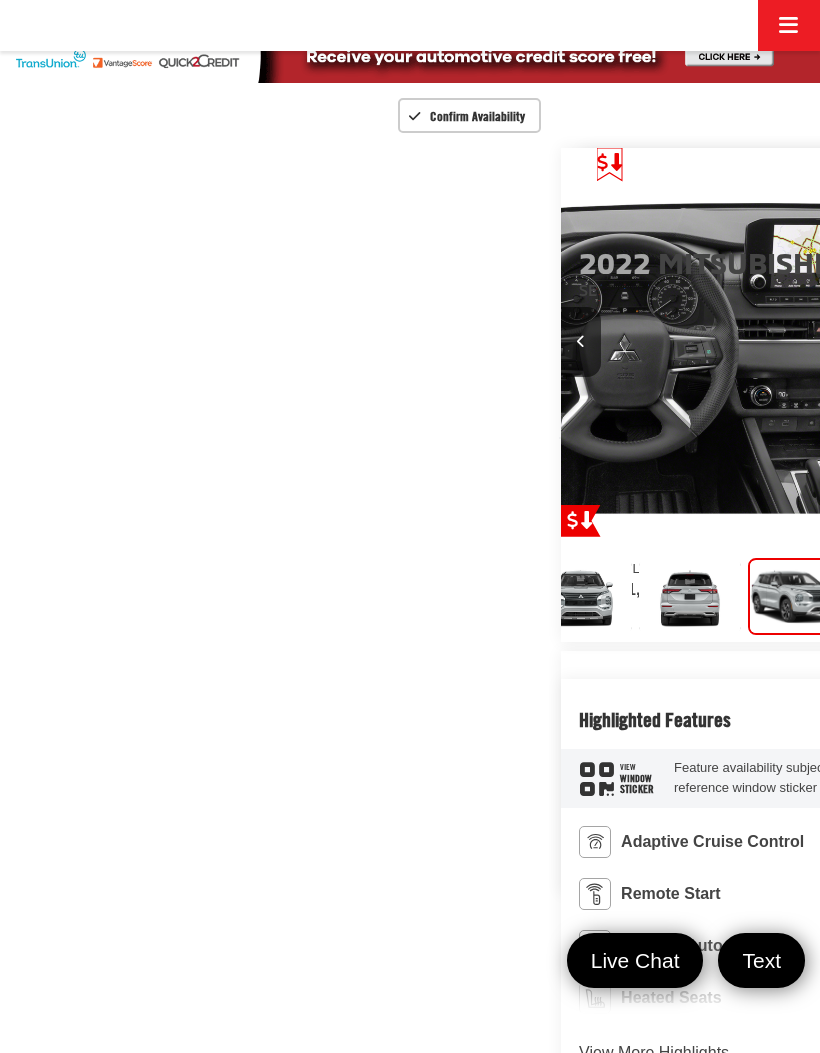 scroll, scrollTop: 0, scrollLeft: 424, axis: horizontal 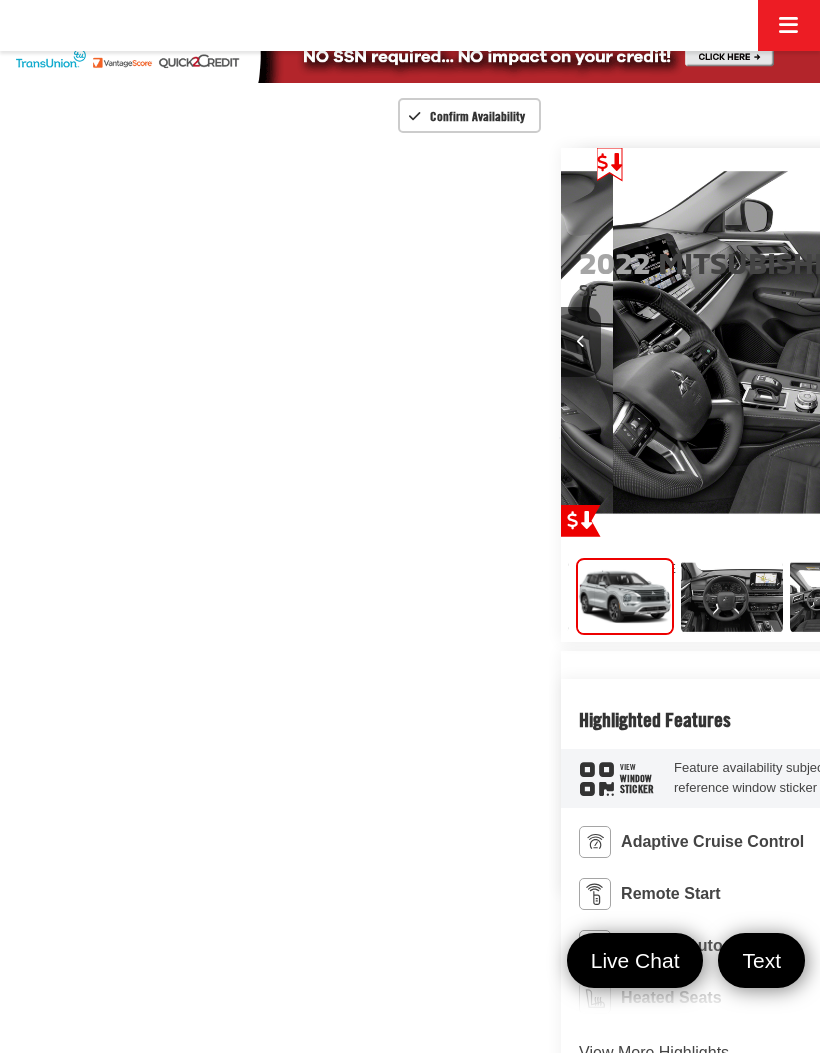 click at bounding box center (1060, 342) 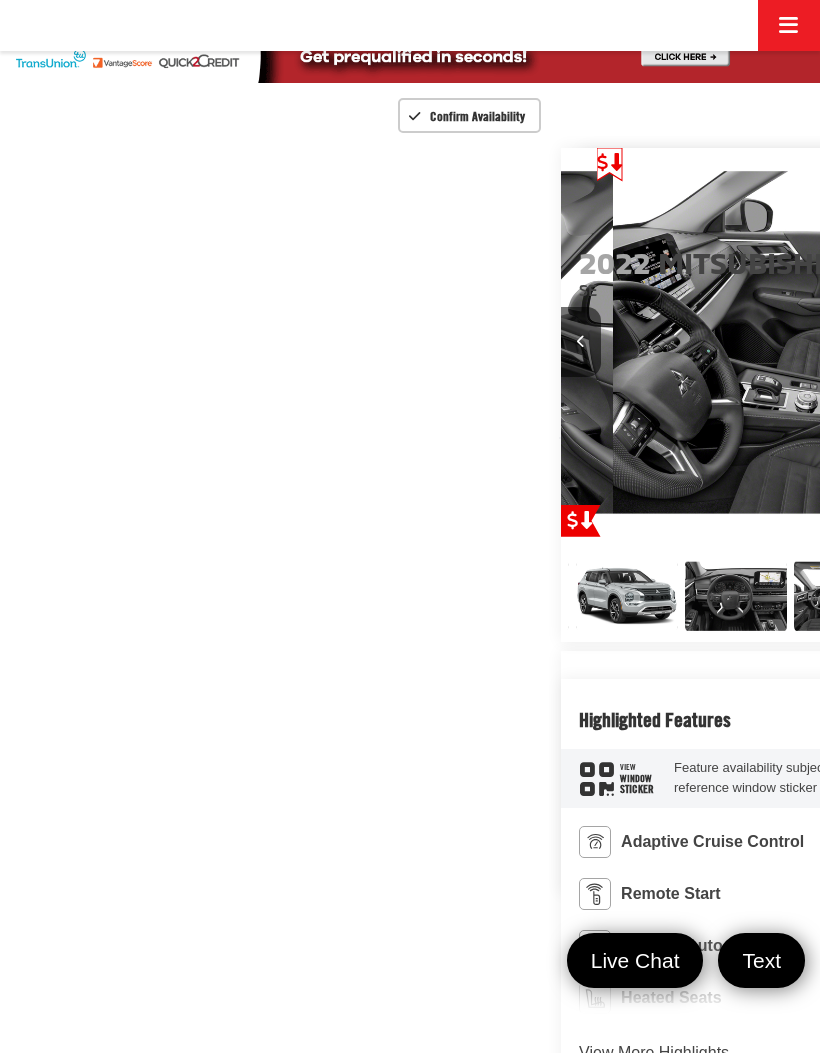 scroll, scrollTop: 0, scrollLeft: 4794, axis: horizontal 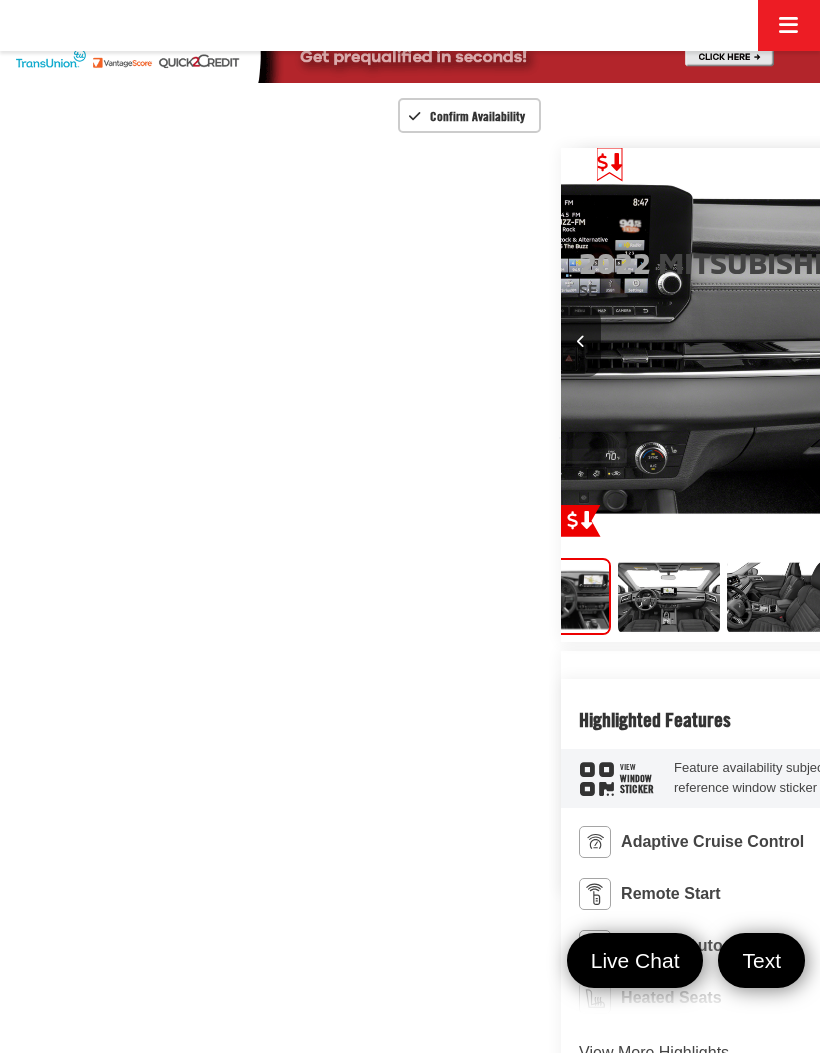 click at bounding box center (1060, 342) 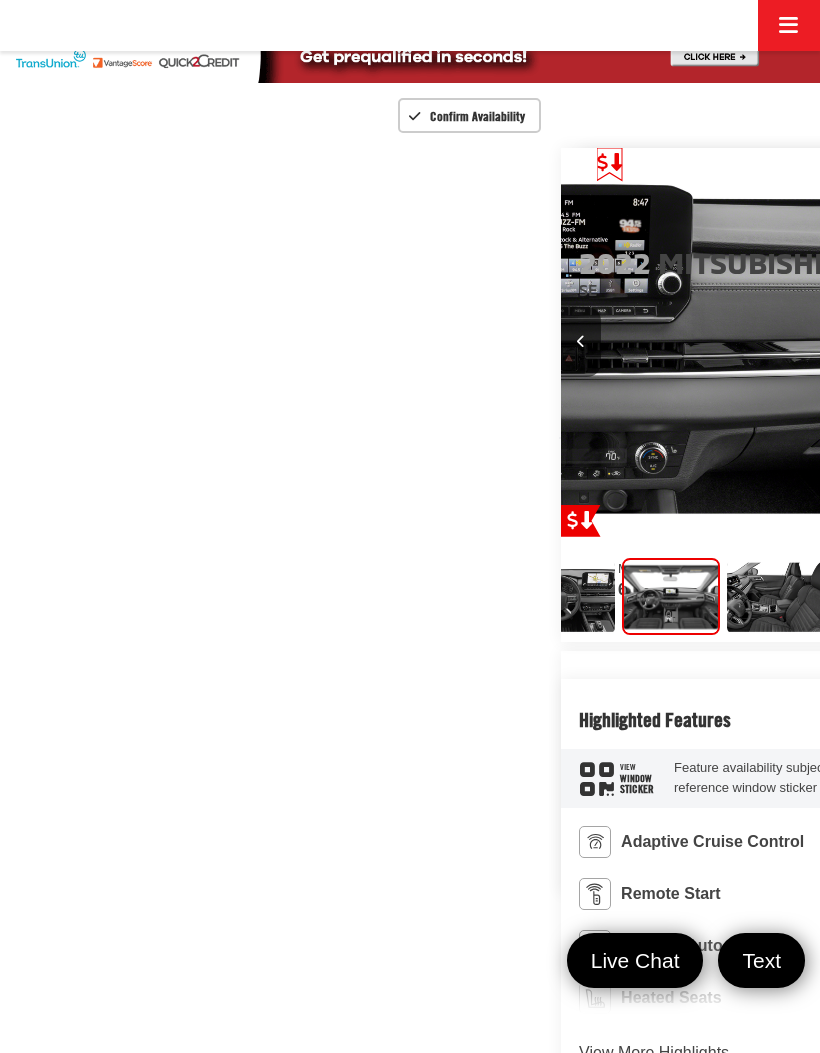 scroll, scrollTop: 0, scrollLeft: 5607, axis: horizontal 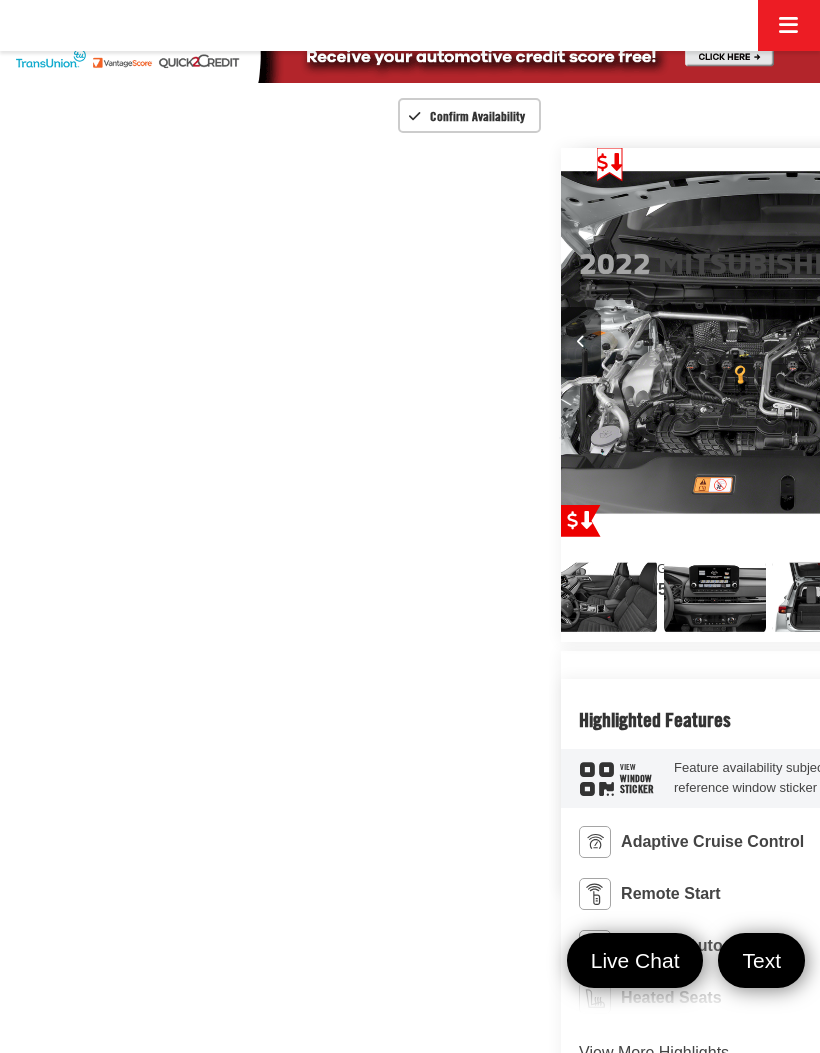 click at bounding box center [1060, 341] 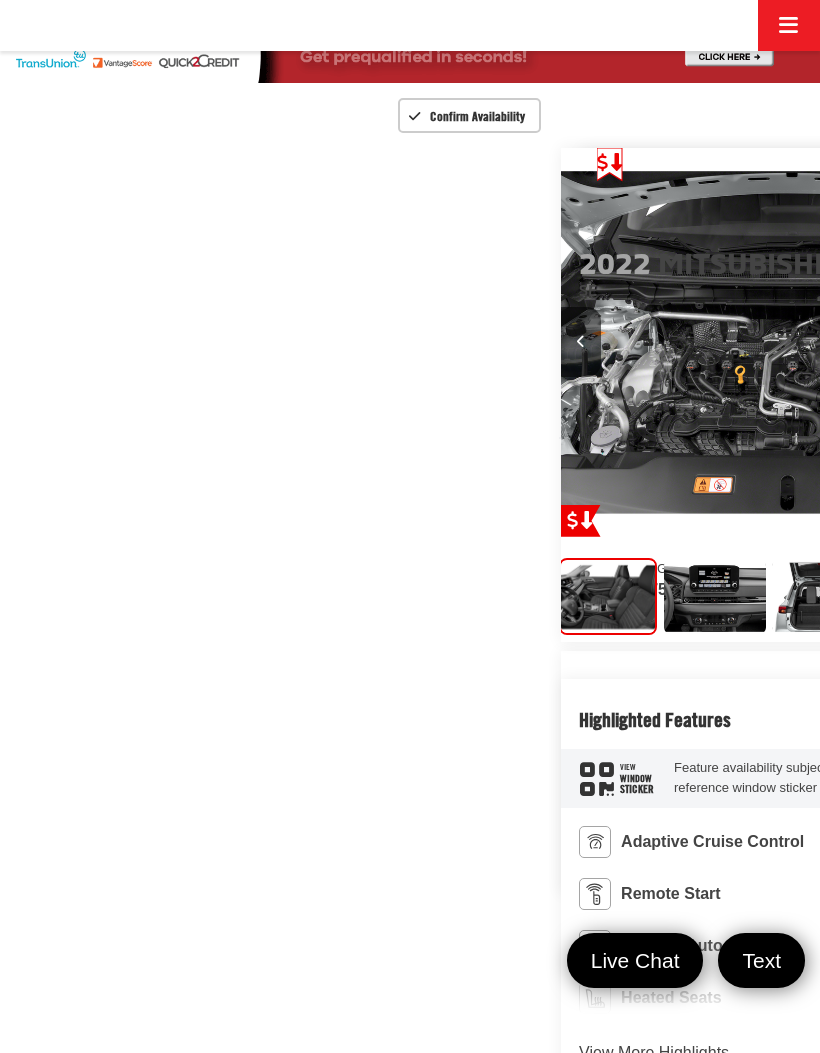 scroll 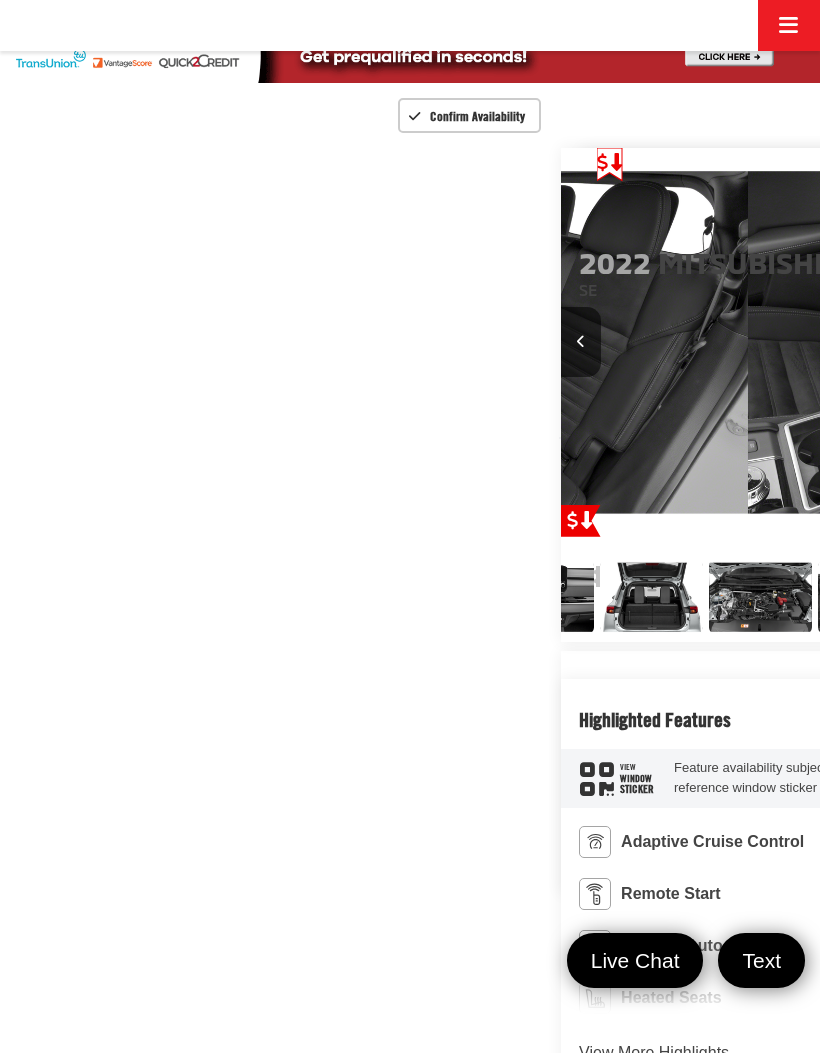 click at bounding box center (1060, 341) 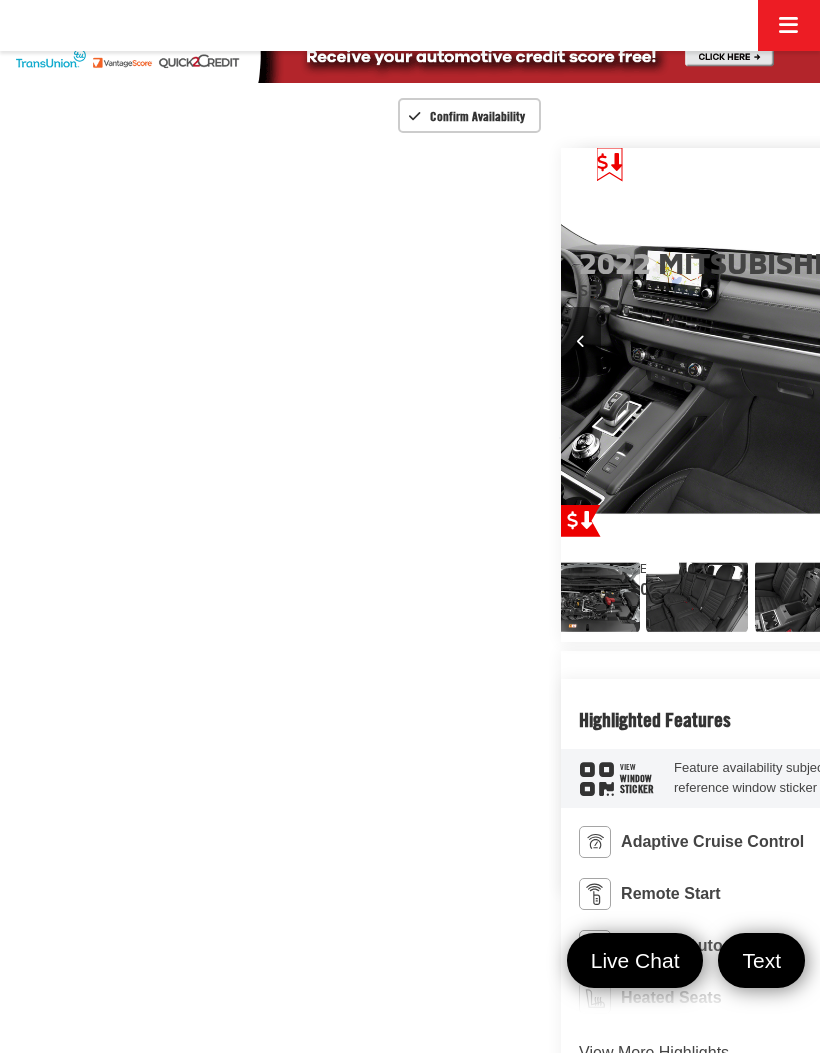 click at bounding box center (1060, 342) 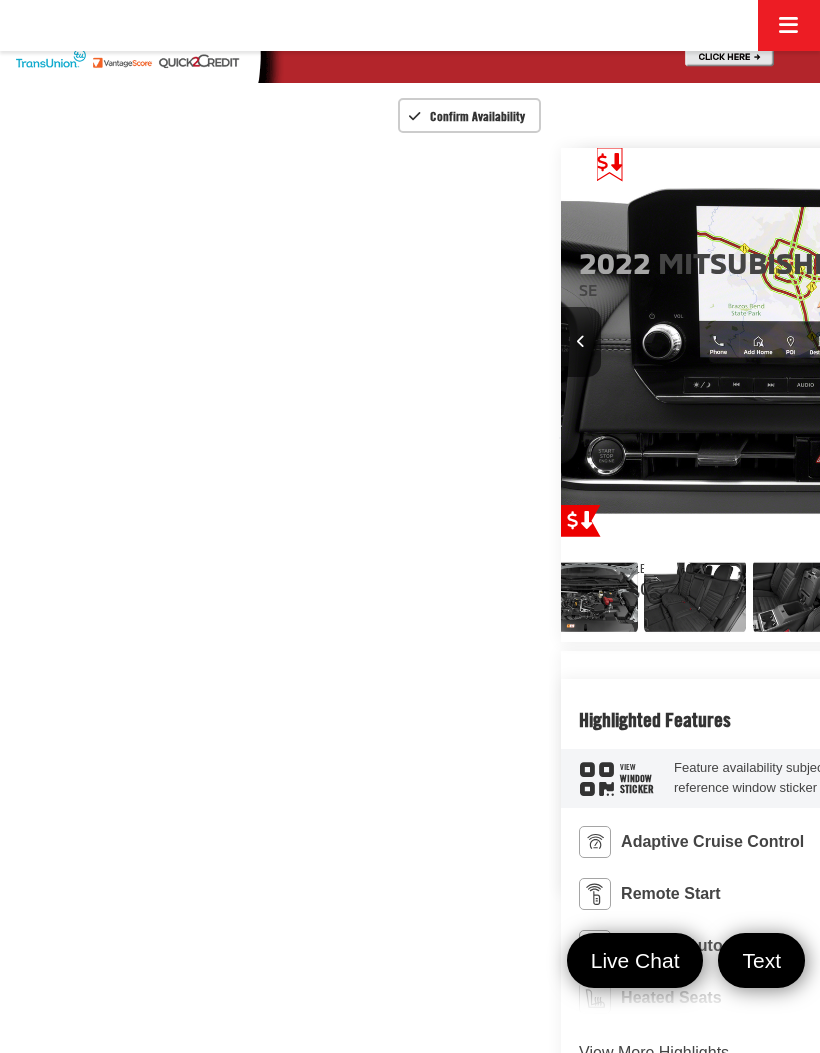 click at bounding box center (1060, 341) 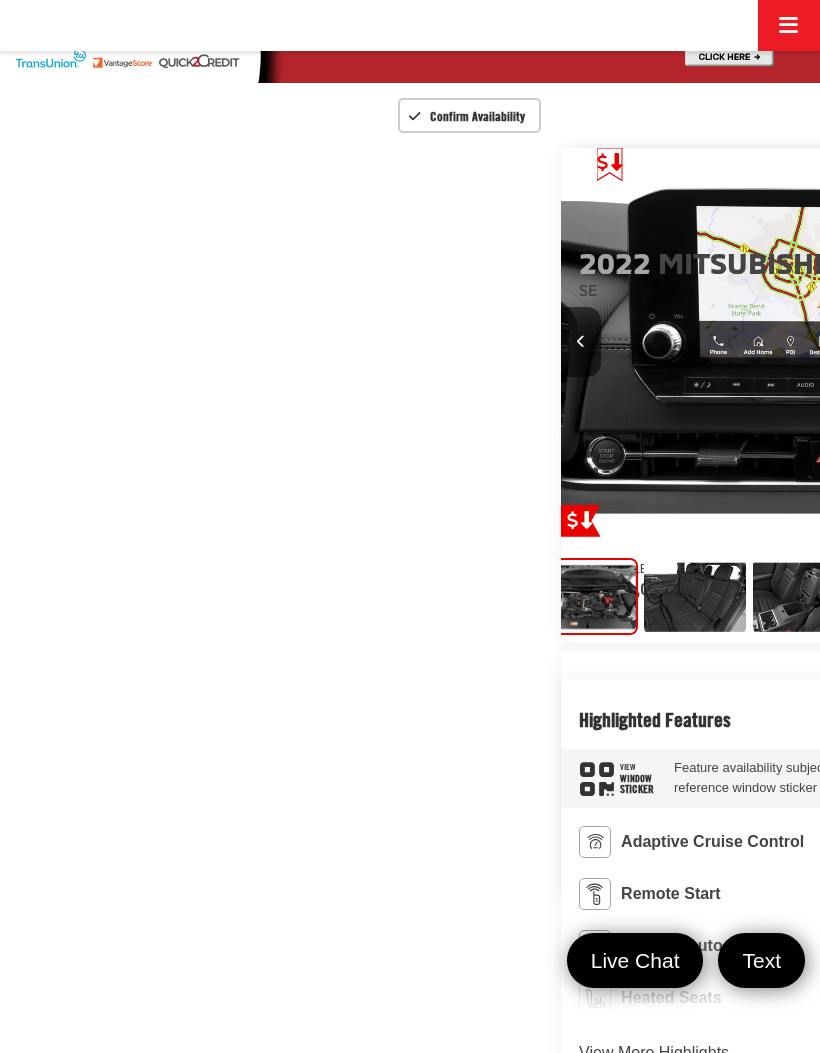 click at bounding box center (1060, 341) 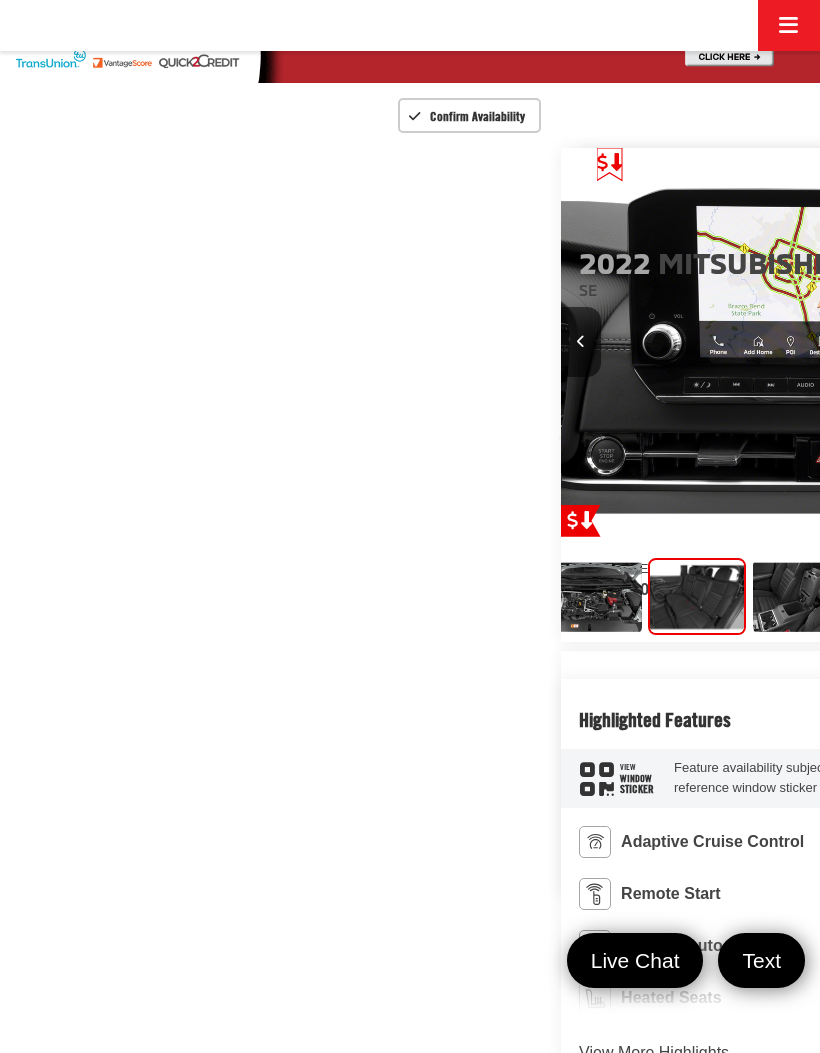 click at bounding box center (1060, 342) 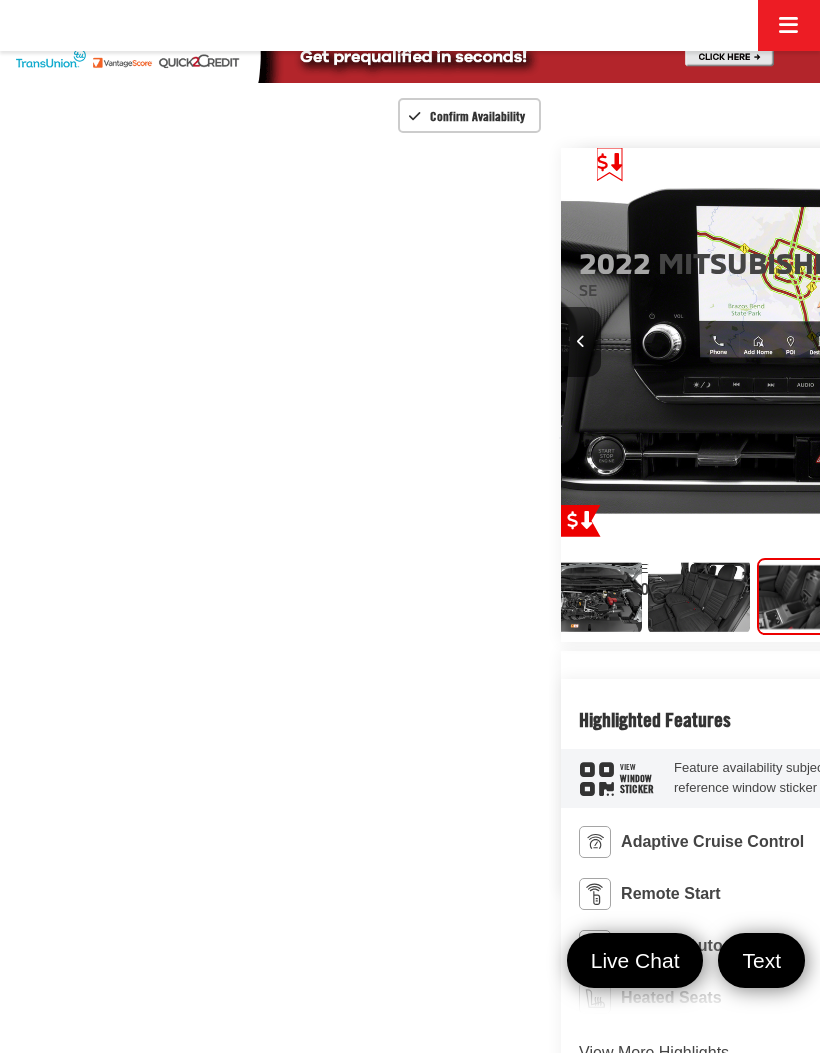 click at bounding box center (1060, 341) 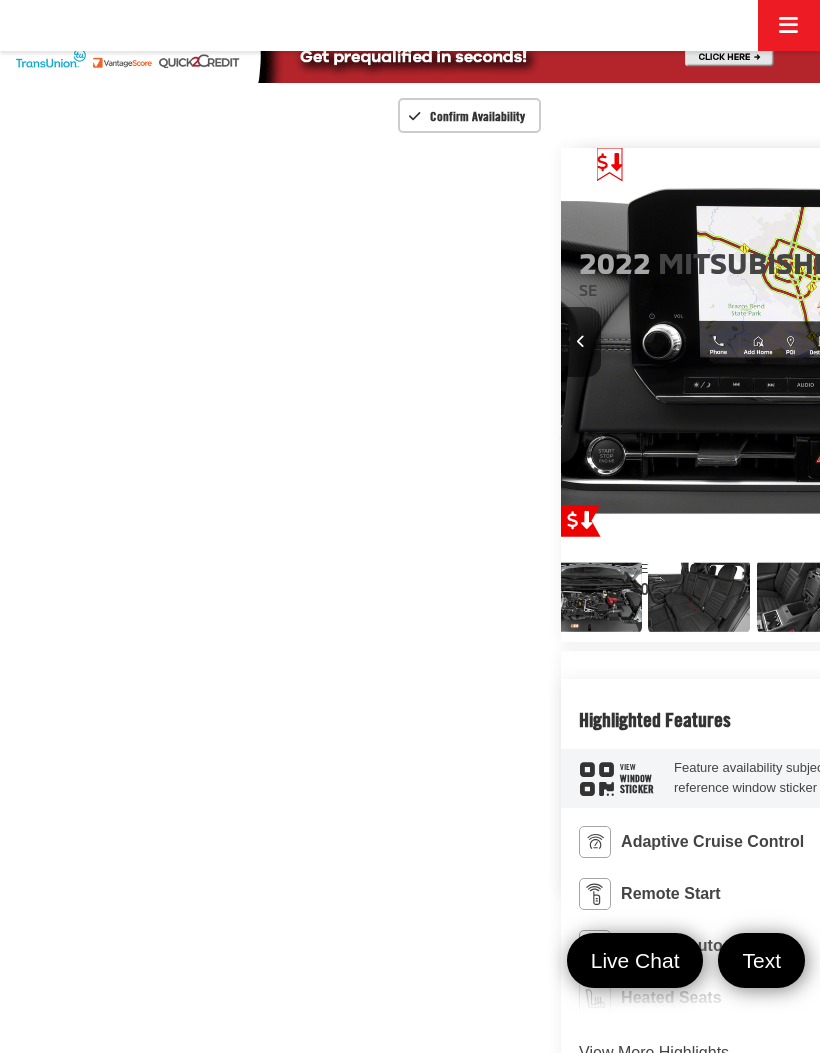 click at bounding box center (1060, 342) 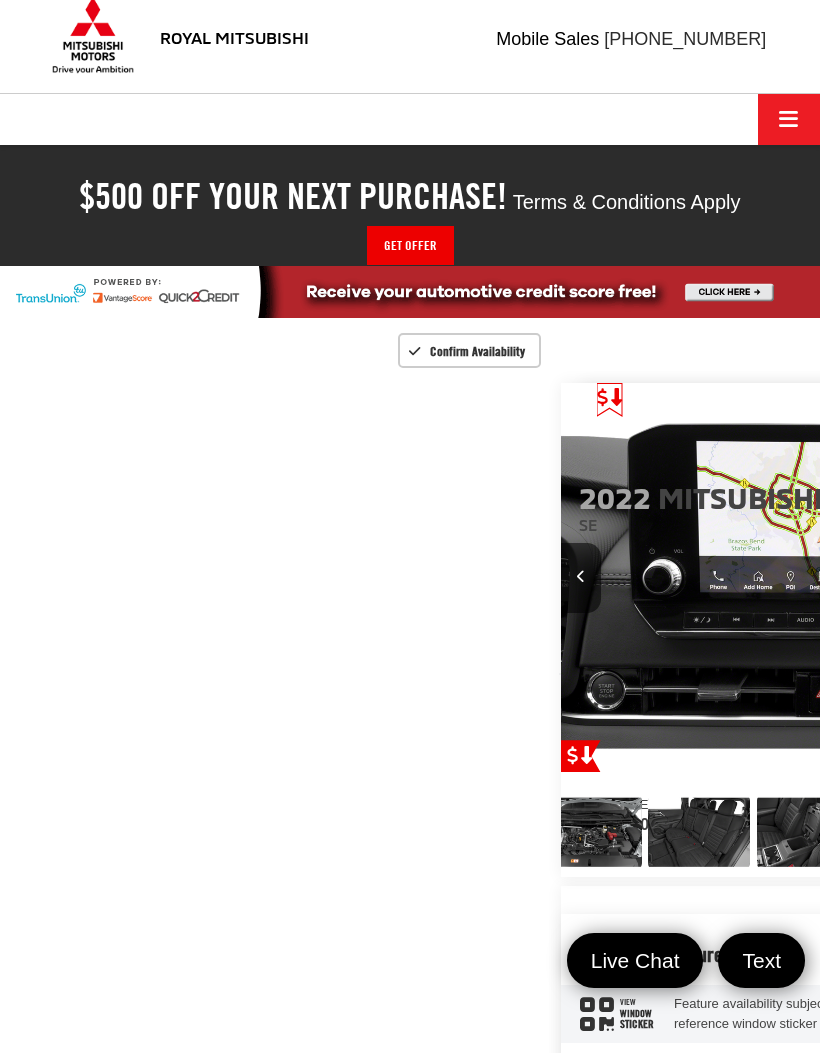 scroll, scrollTop: 0, scrollLeft: 0, axis: both 